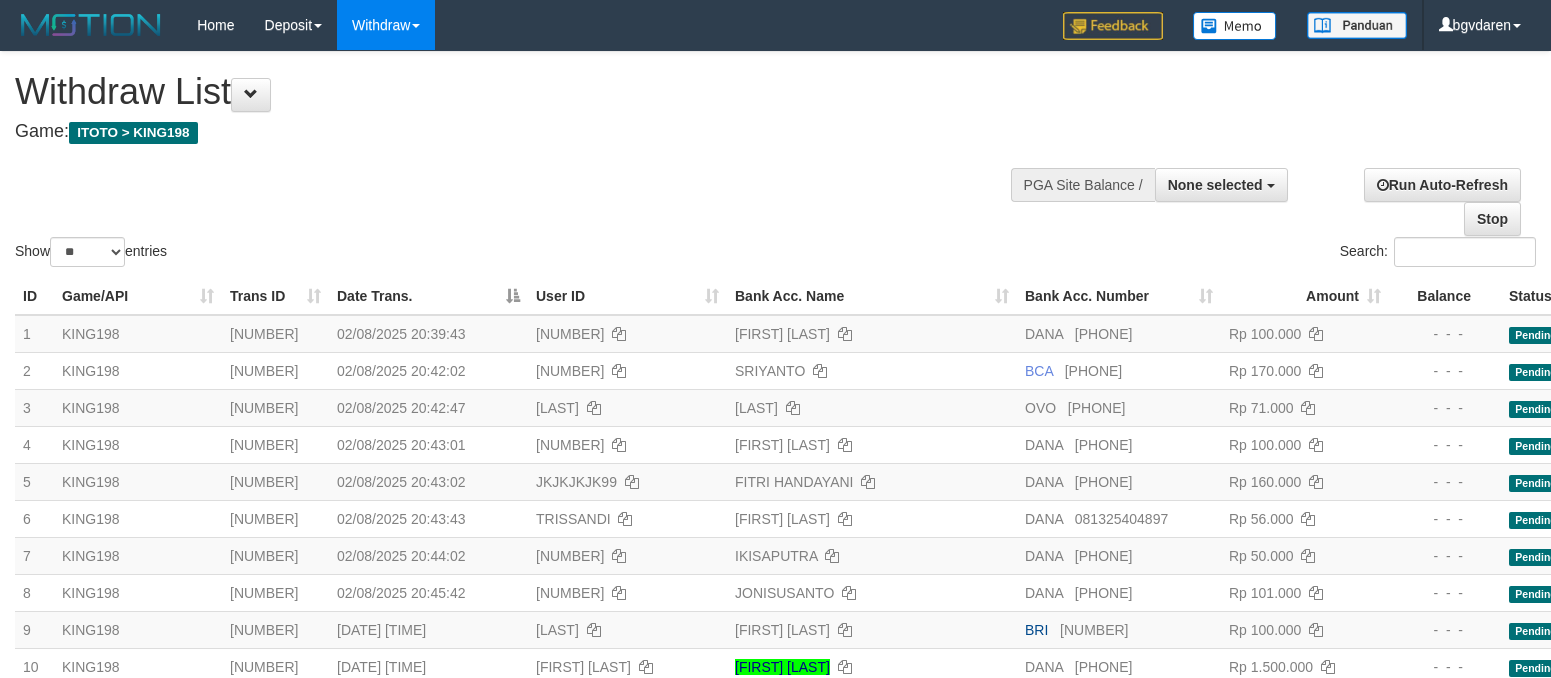 select 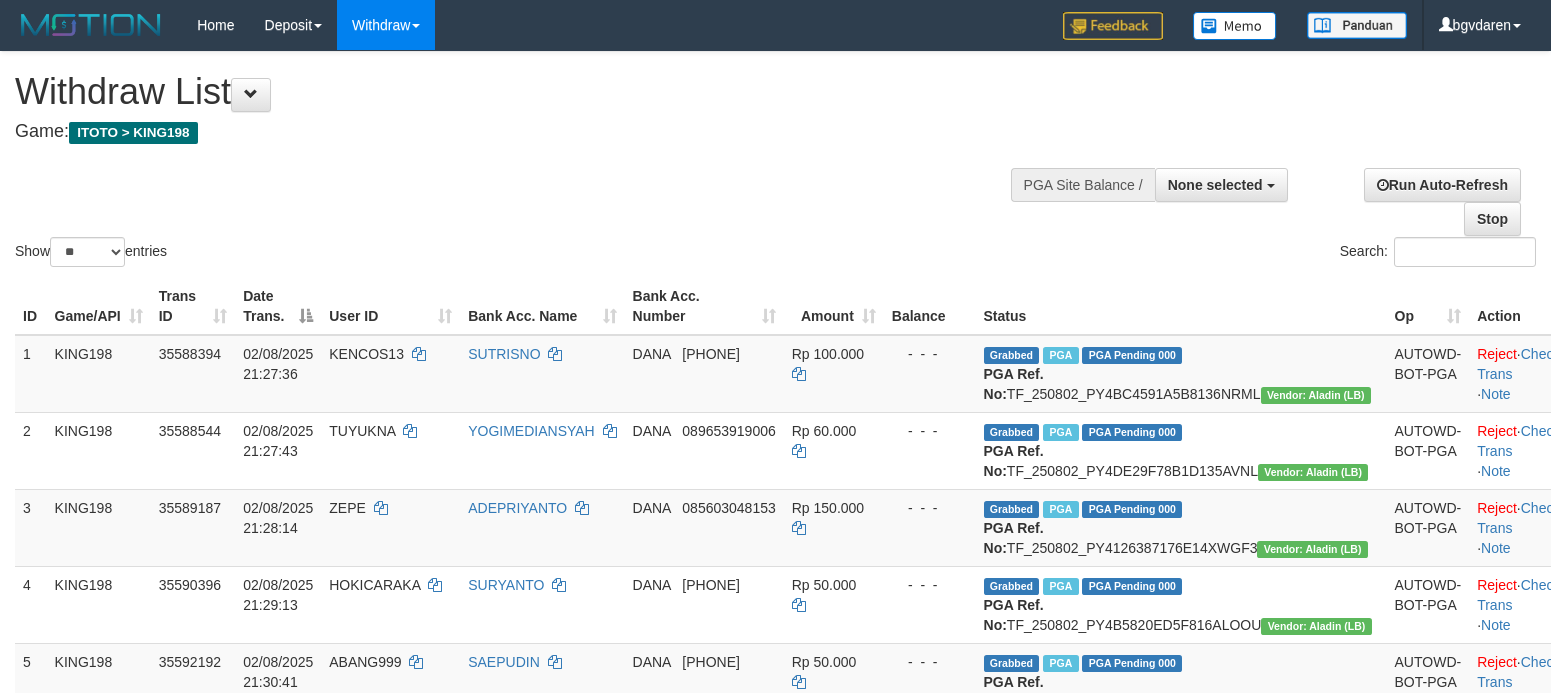 select 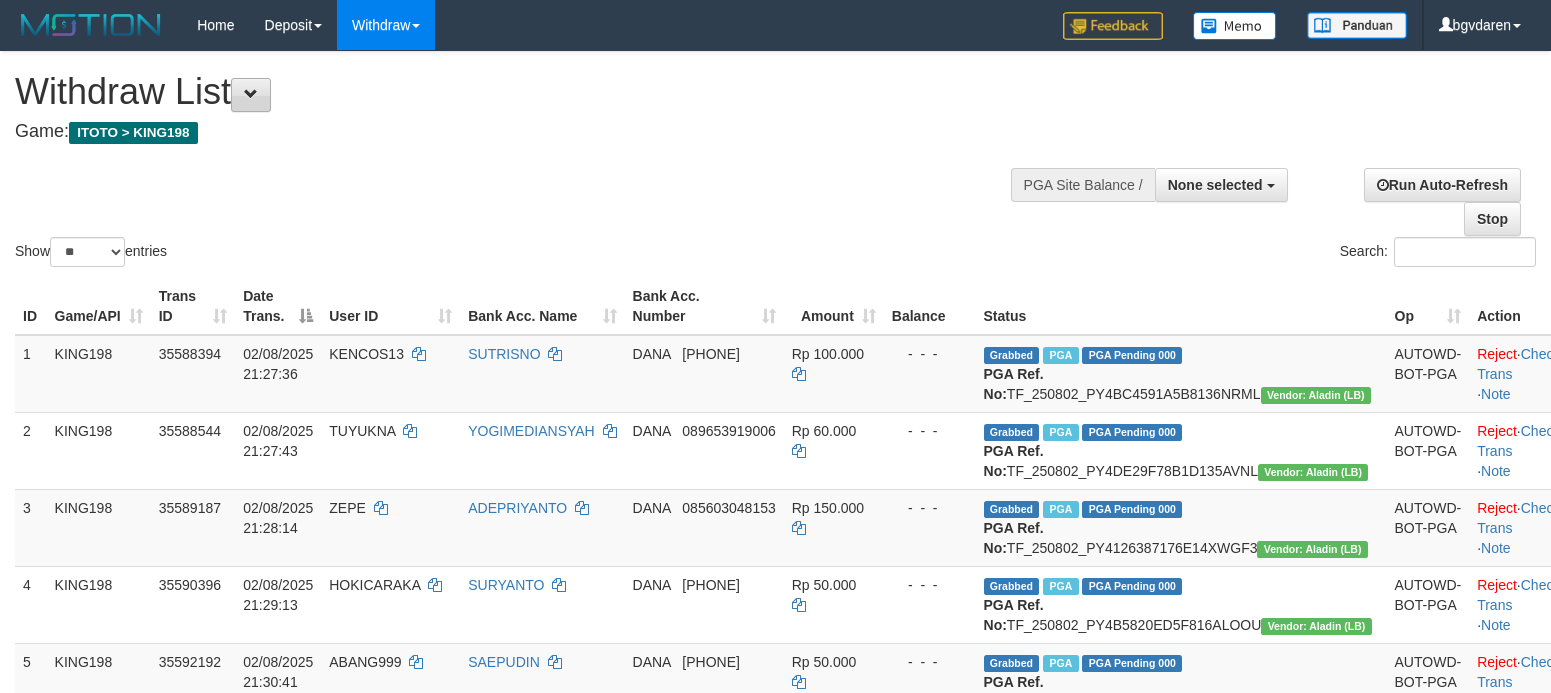 scroll, scrollTop: 0, scrollLeft: 0, axis: both 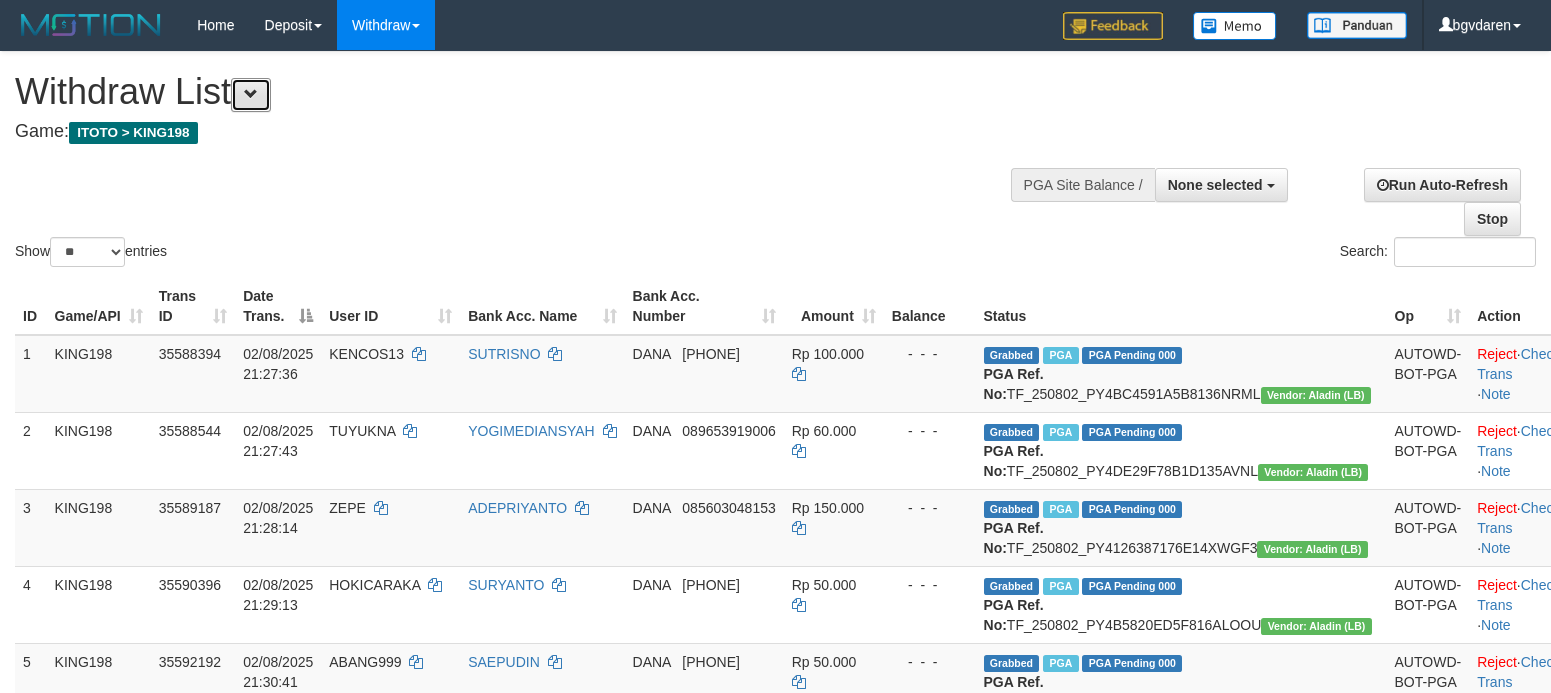 drag, startPoint x: 248, startPoint y: 94, endPoint x: 234, endPoint y: 125, distance: 34.0147 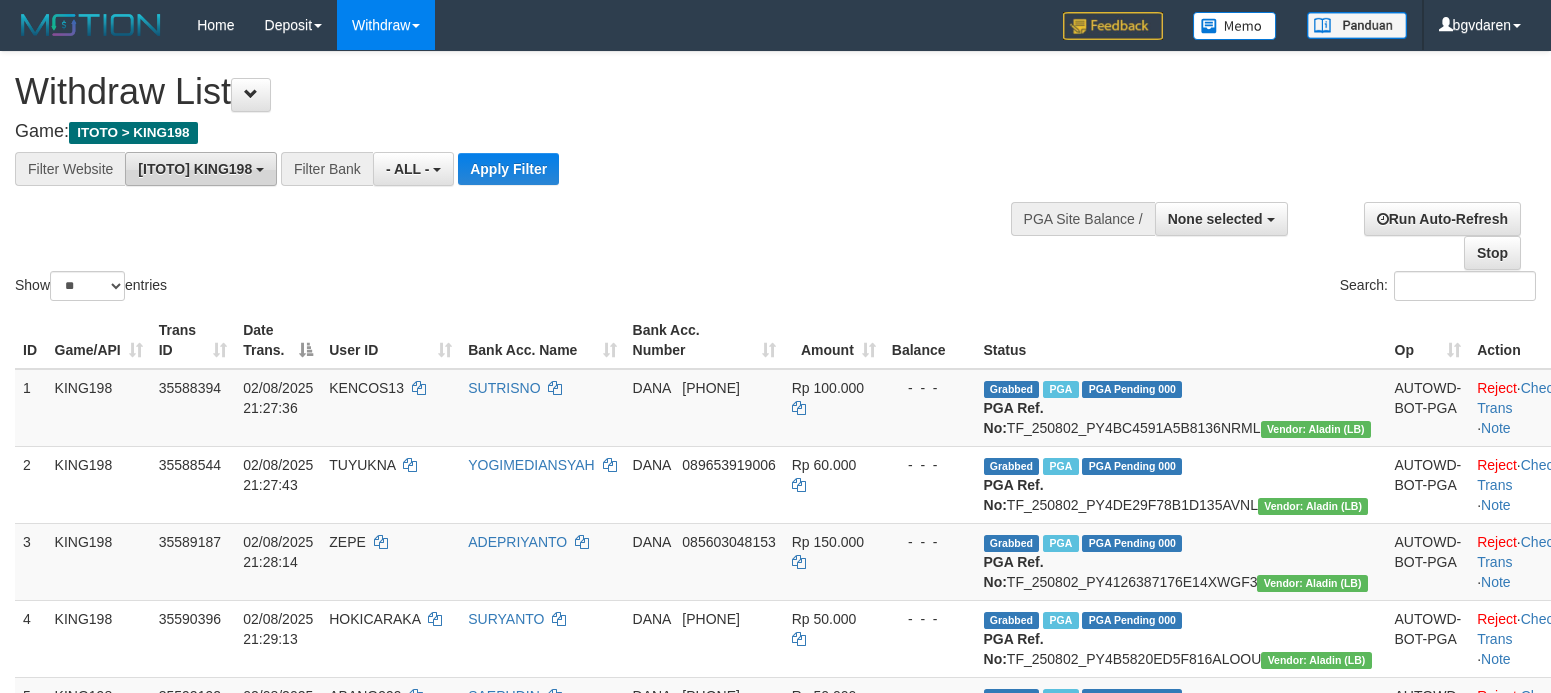 click on "[ITOTO] KING198" at bounding box center [195, 169] 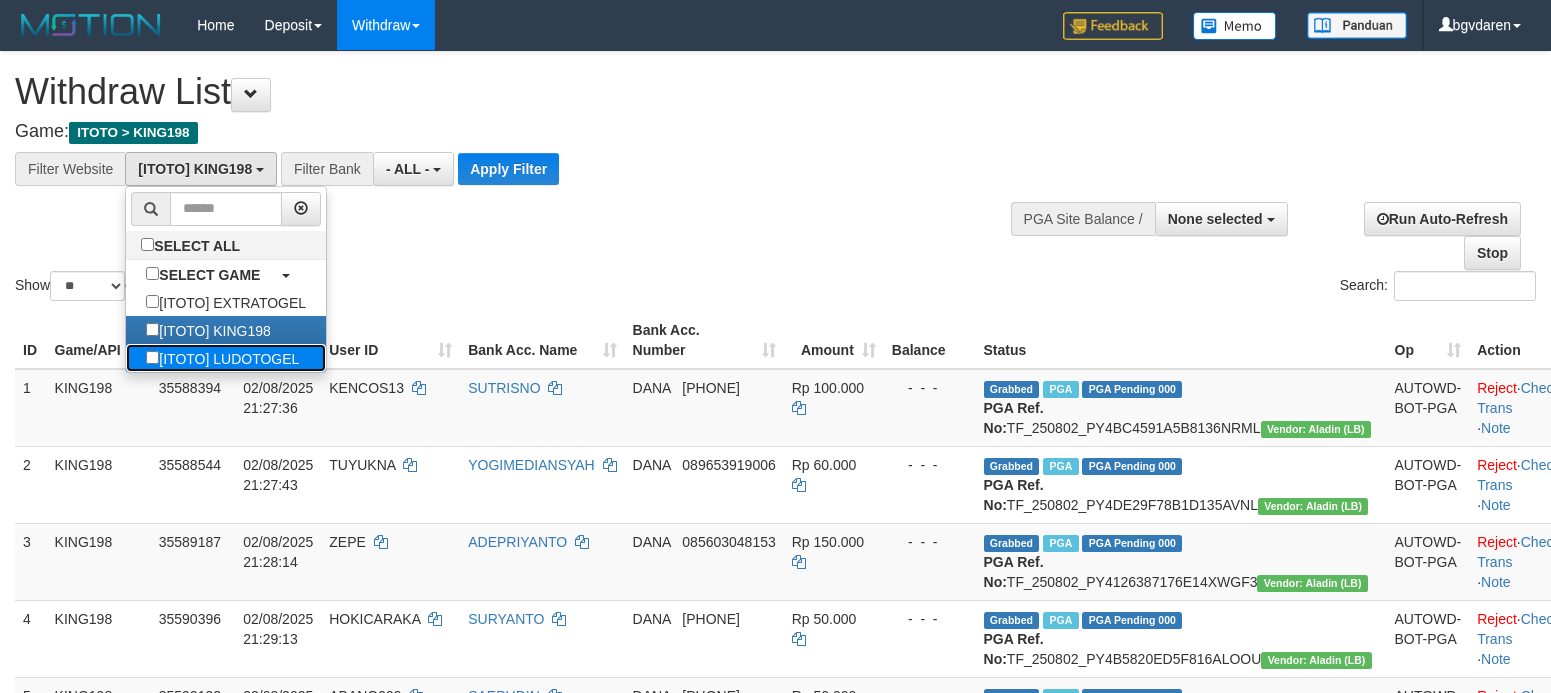 click on "[ITOTO] LUDOTOGEL" at bounding box center [222, 358] 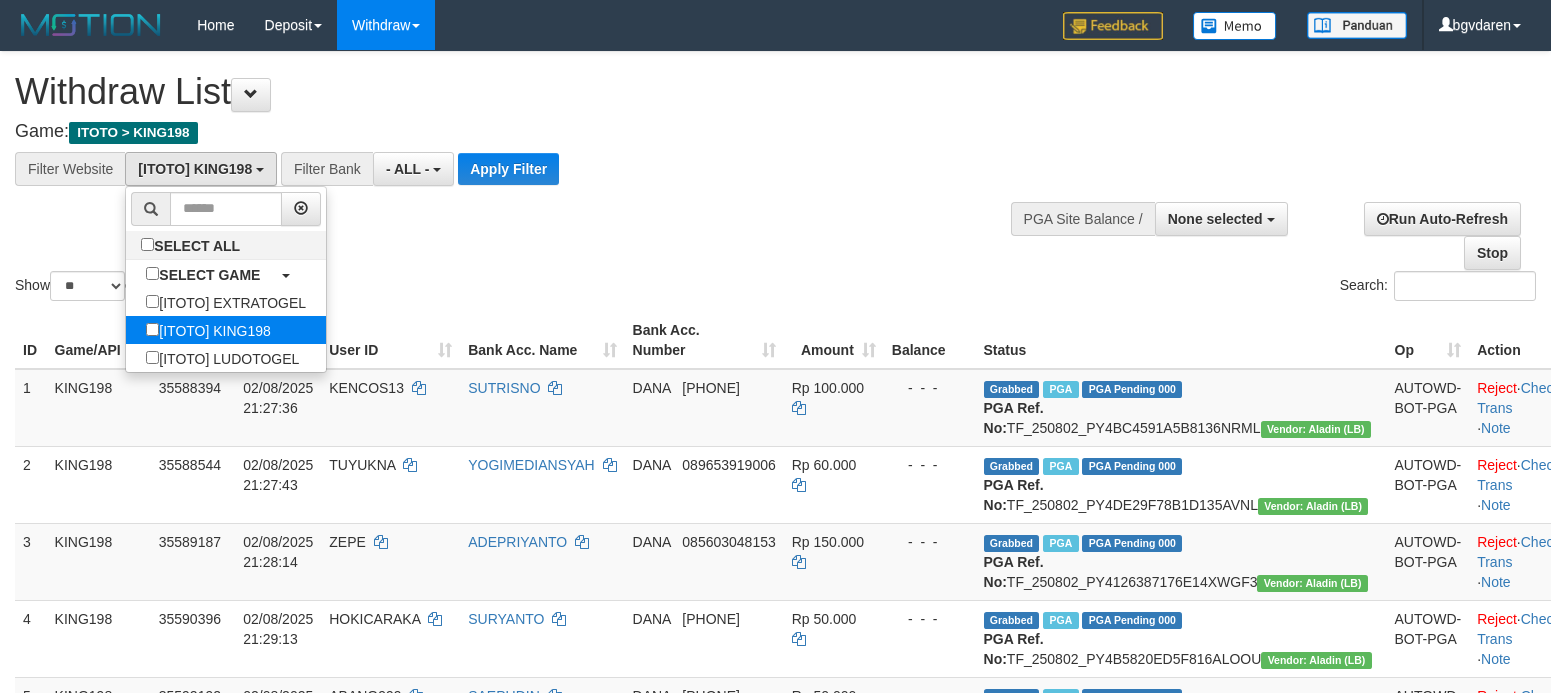scroll, scrollTop: 35, scrollLeft: 0, axis: vertical 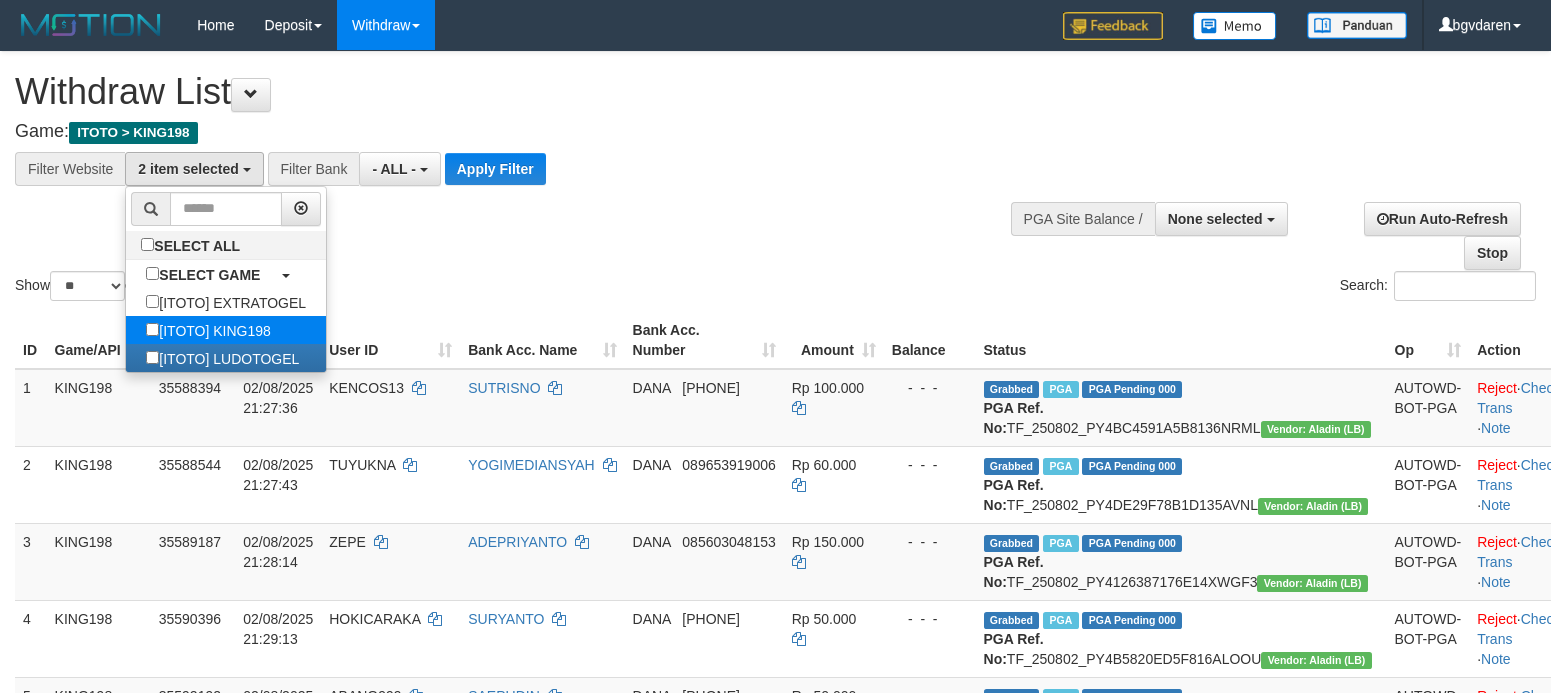 click on "[ITOTO] KING198" at bounding box center (208, 330) 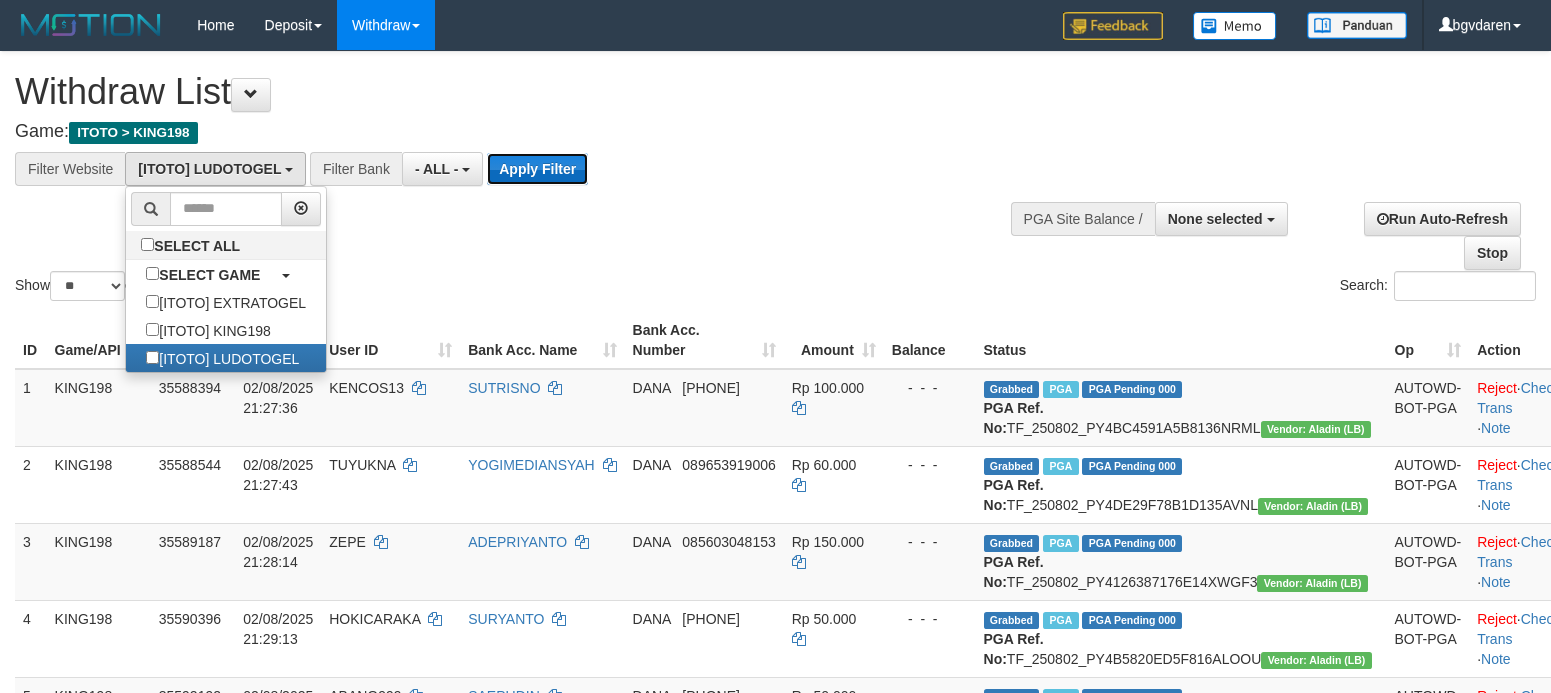 drag, startPoint x: 522, startPoint y: 155, endPoint x: 542, endPoint y: 157, distance: 20.09975 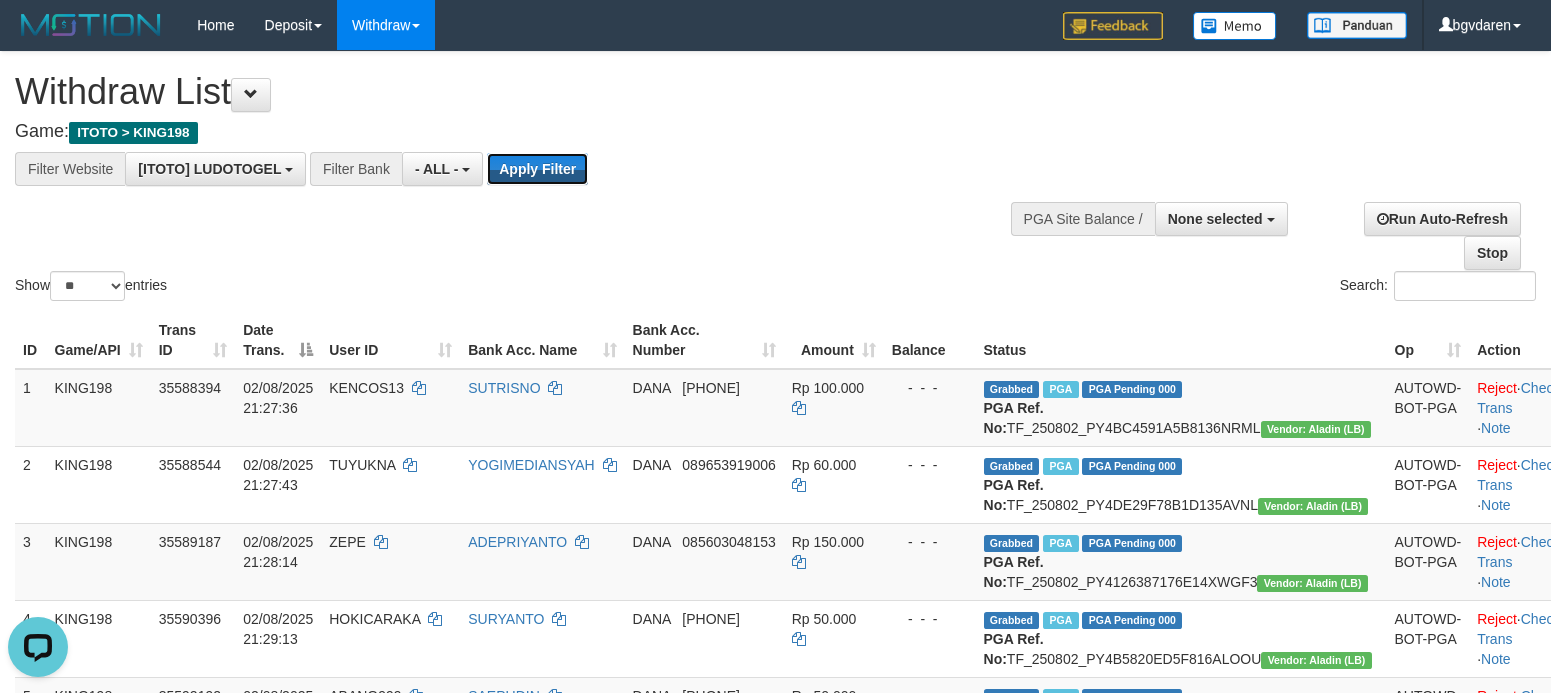 scroll, scrollTop: 0, scrollLeft: 0, axis: both 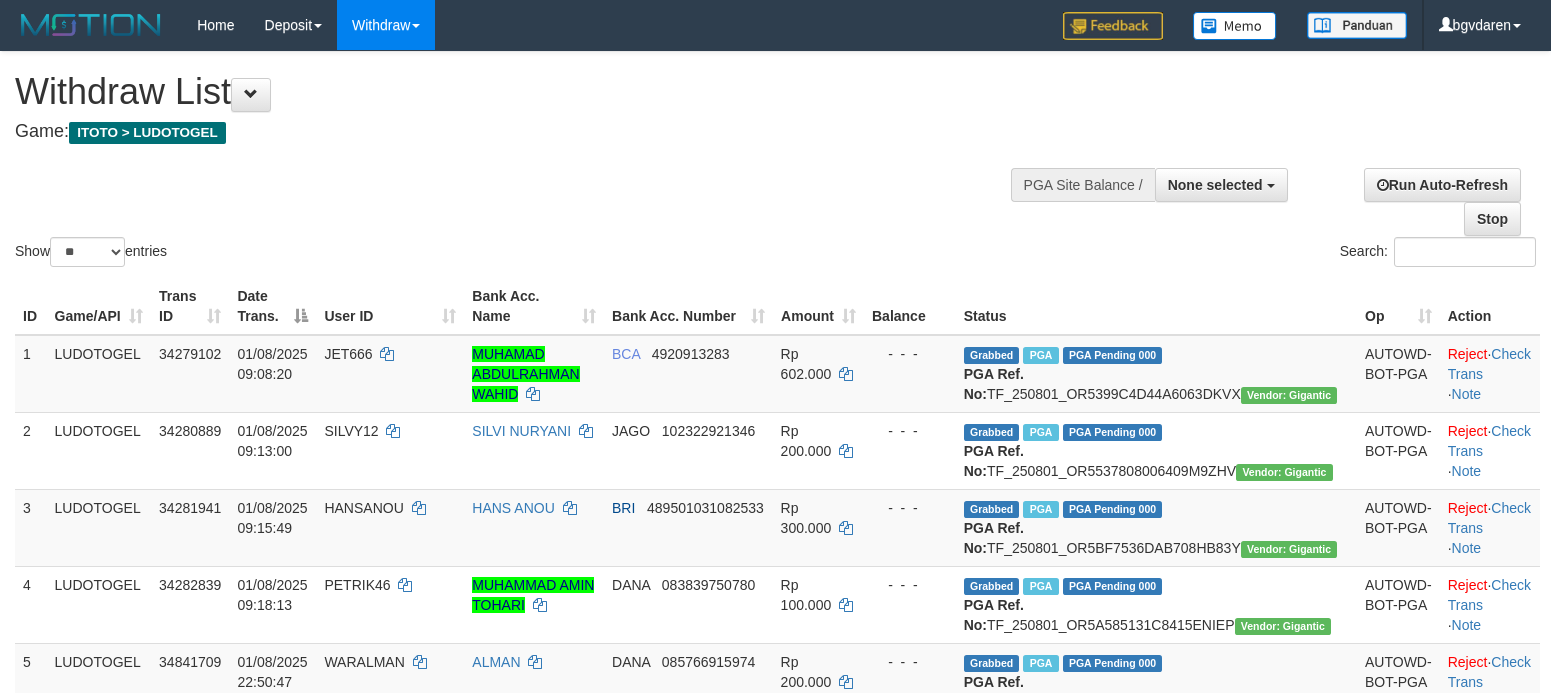 select 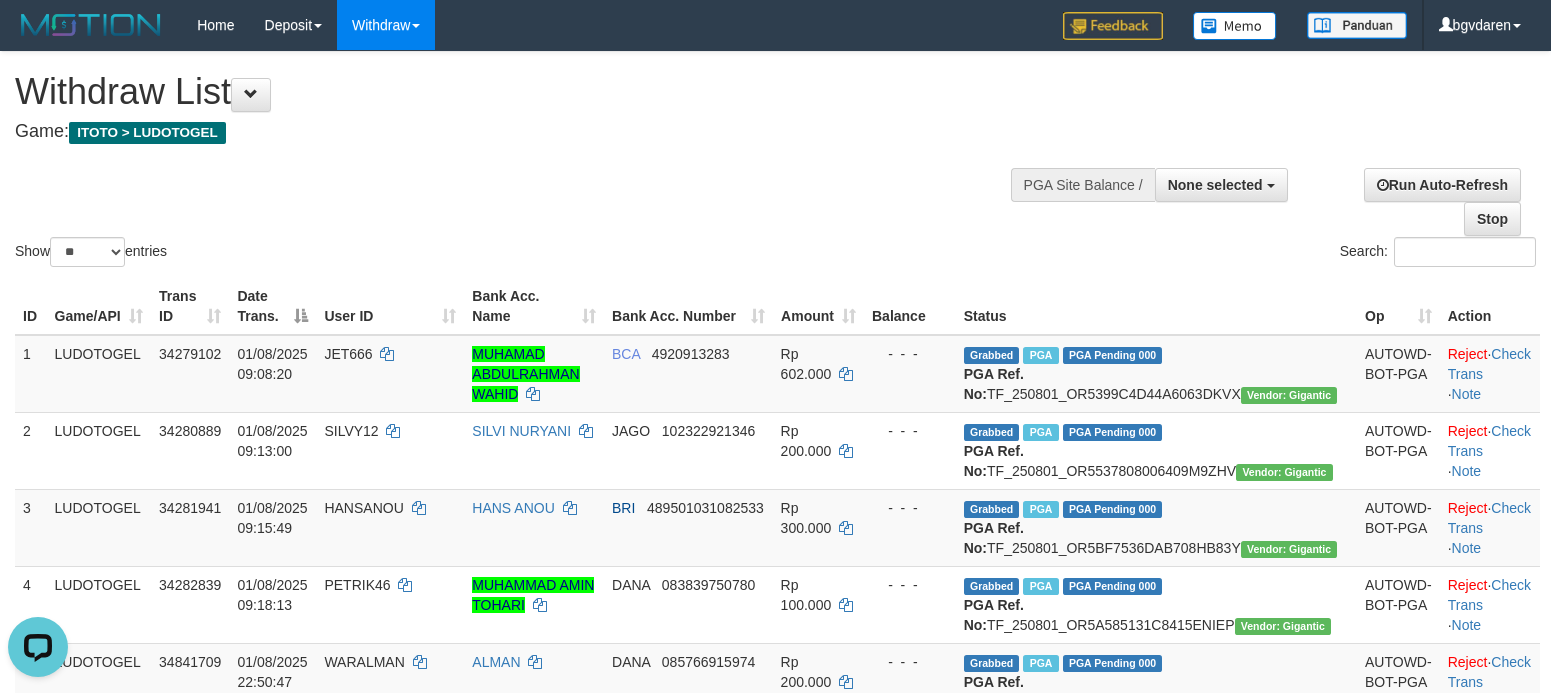 scroll, scrollTop: 0, scrollLeft: 0, axis: both 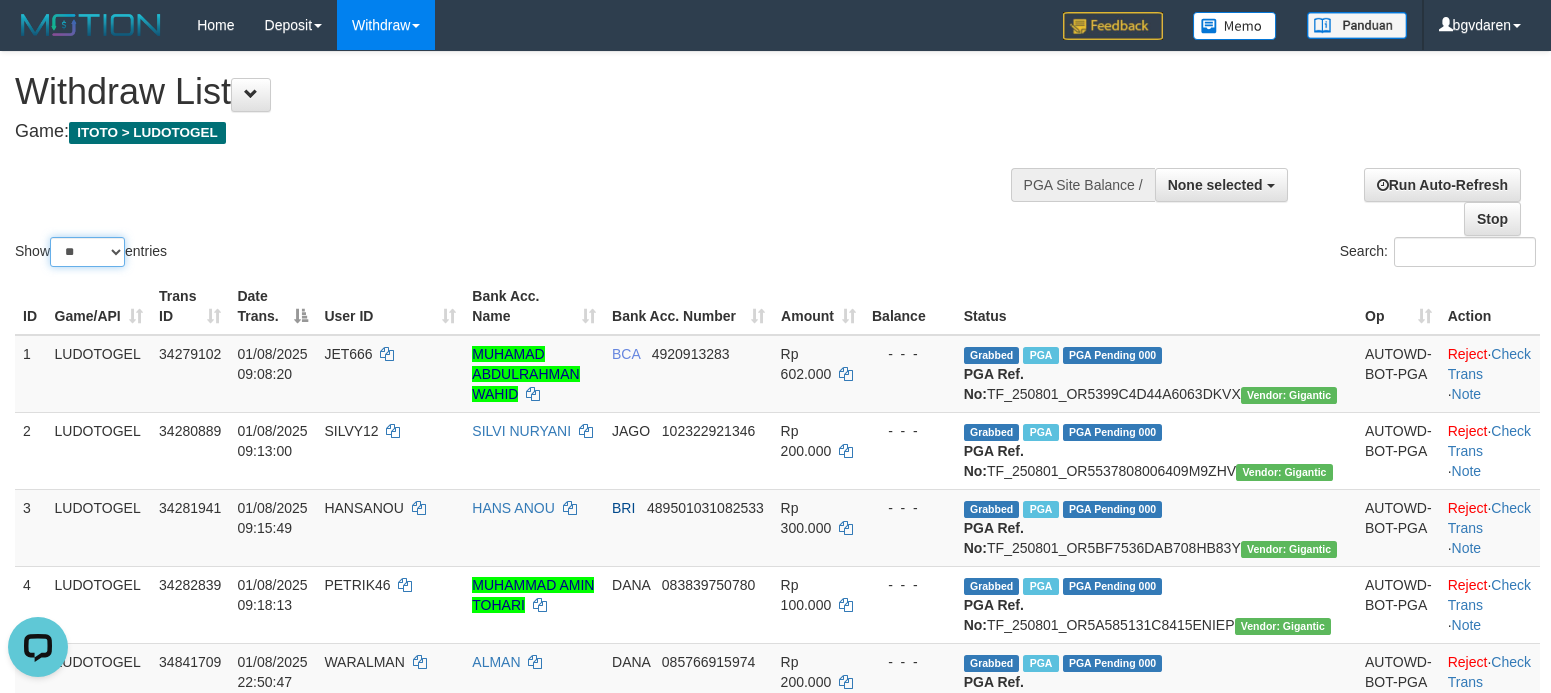 click on "** ** ** ***" at bounding box center [87, 252] 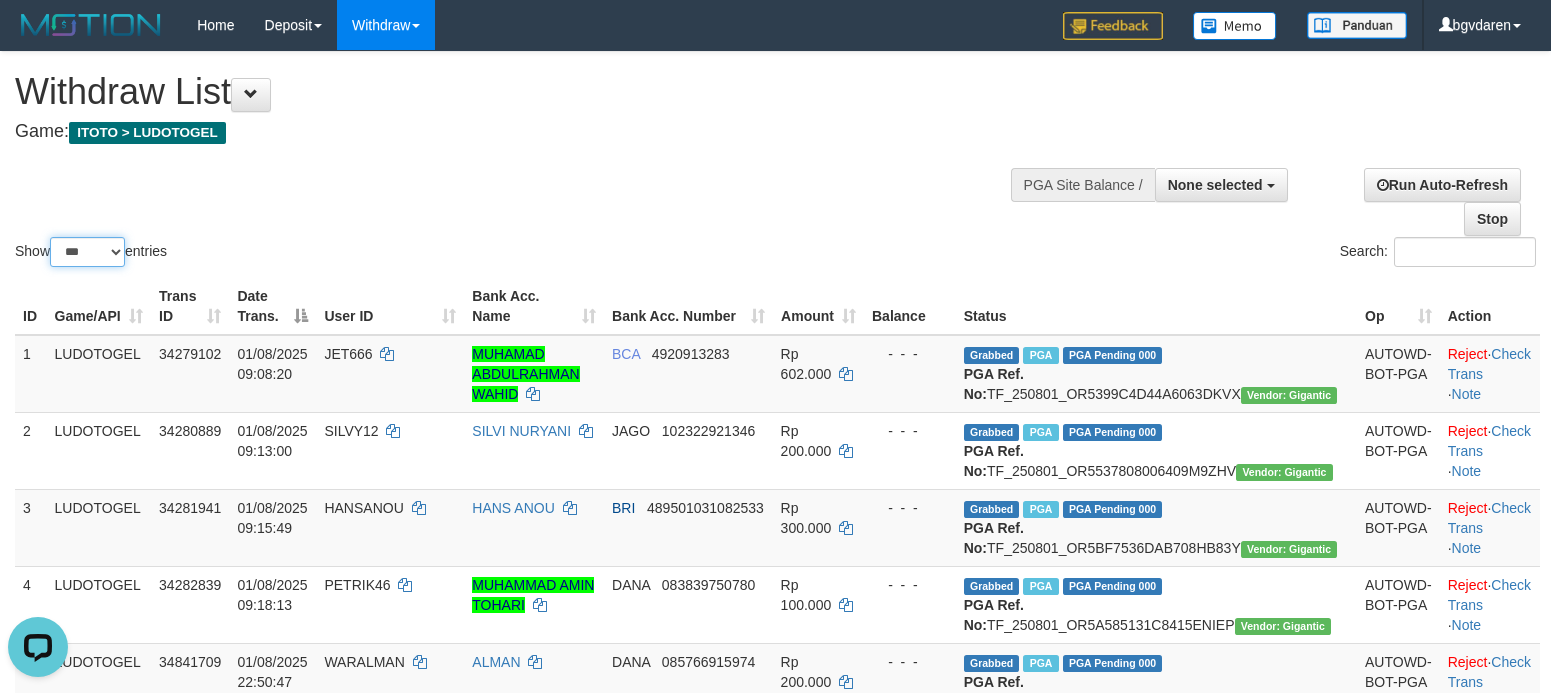 click on "** ** ** ***" at bounding box center [87, 252] 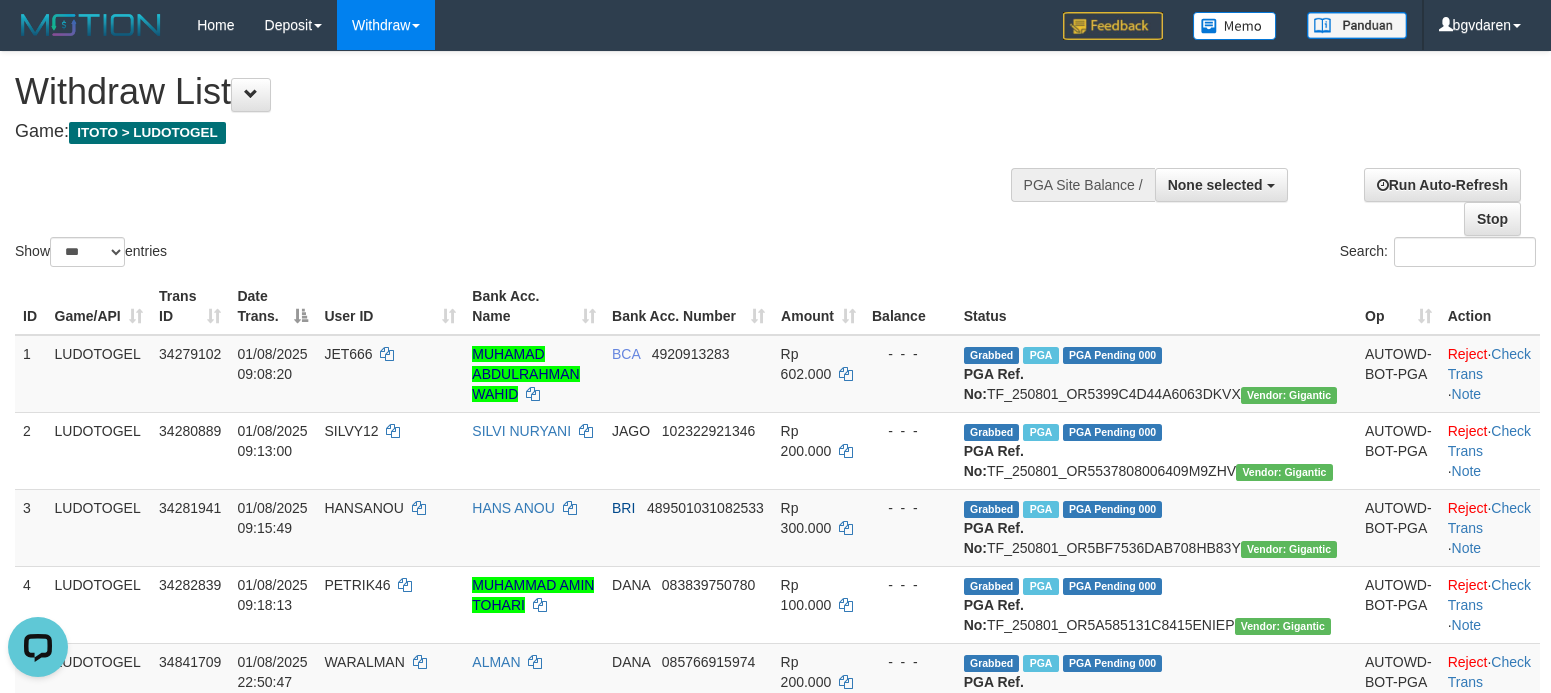 click on "Show  ** ** ** ***  entries Search:" at bounding box center [775, 161] 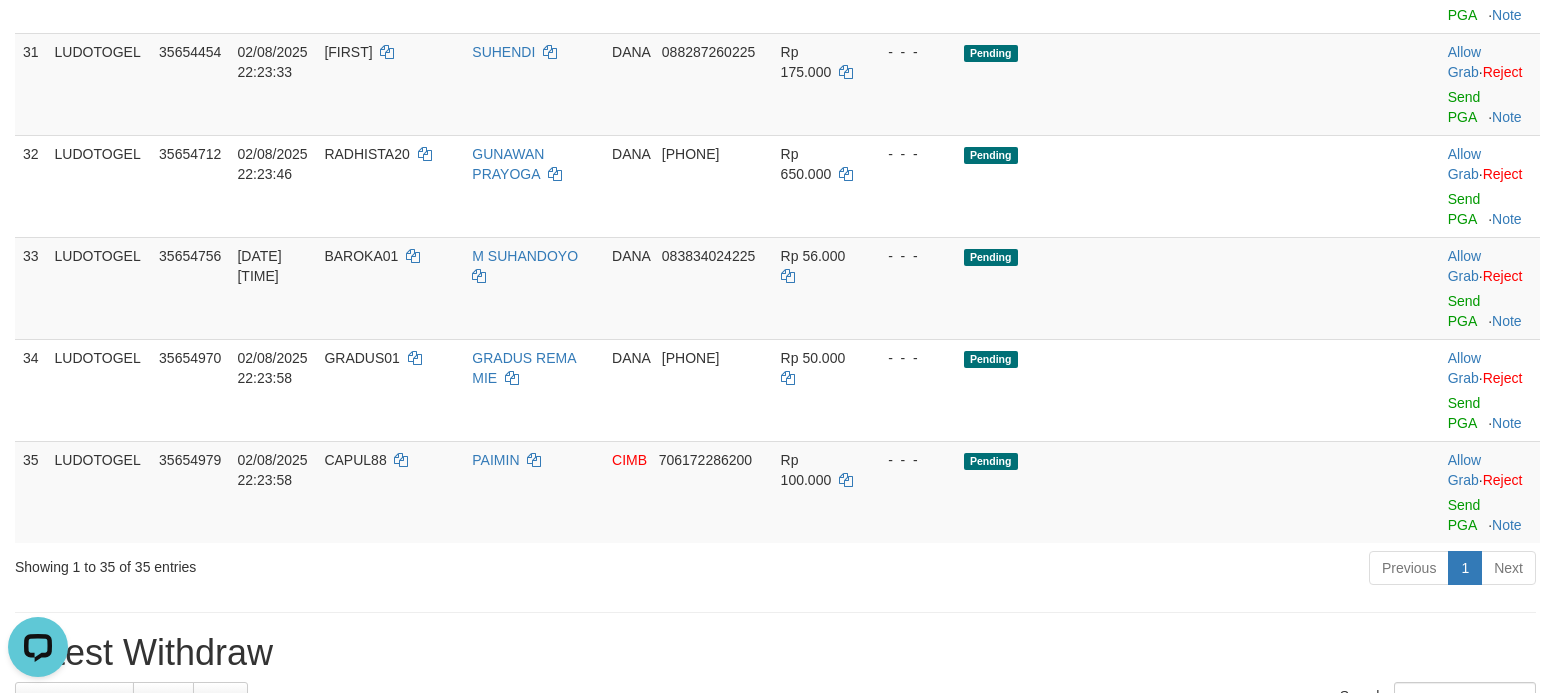 scroll, scrollTop: 2833, scrollLeft: 0, axis: vertical 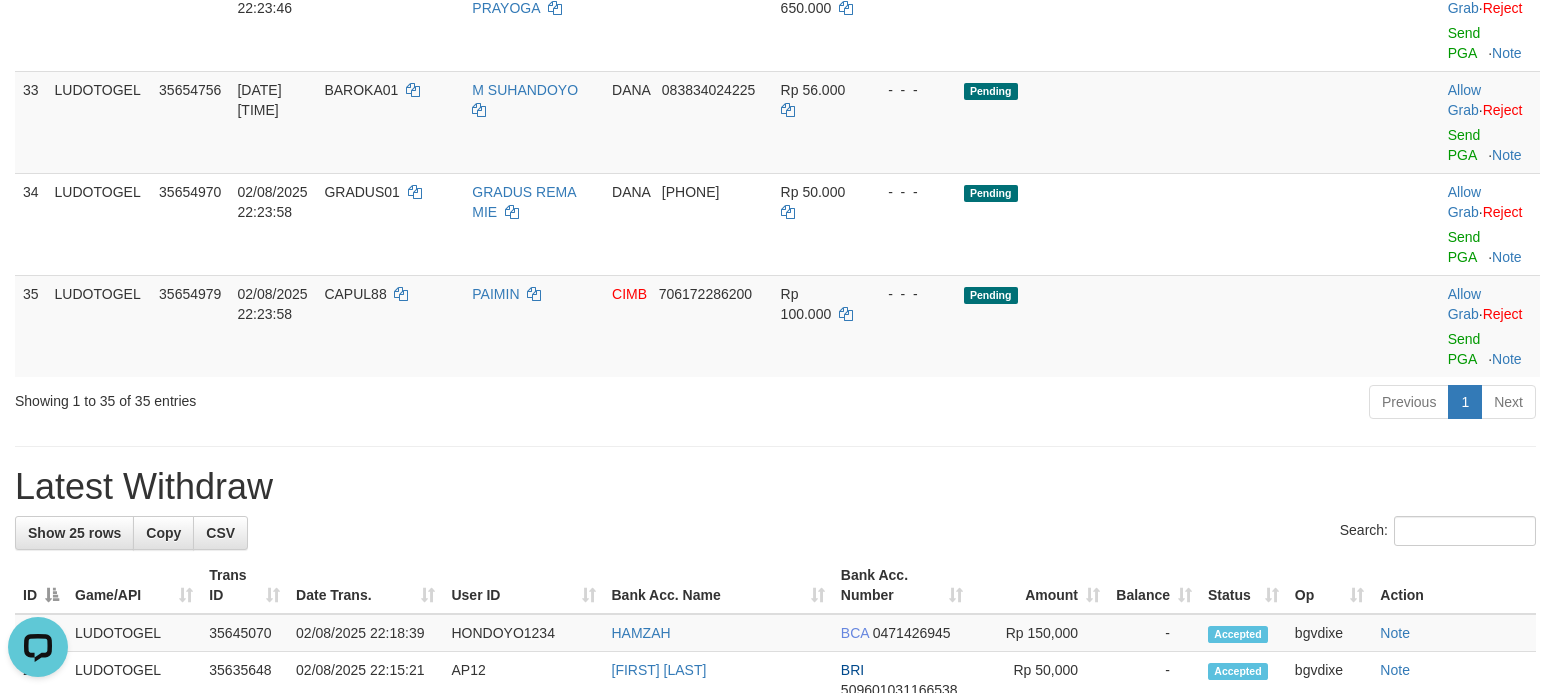 click on "Send PGA" at bounding box center [1464, -263] 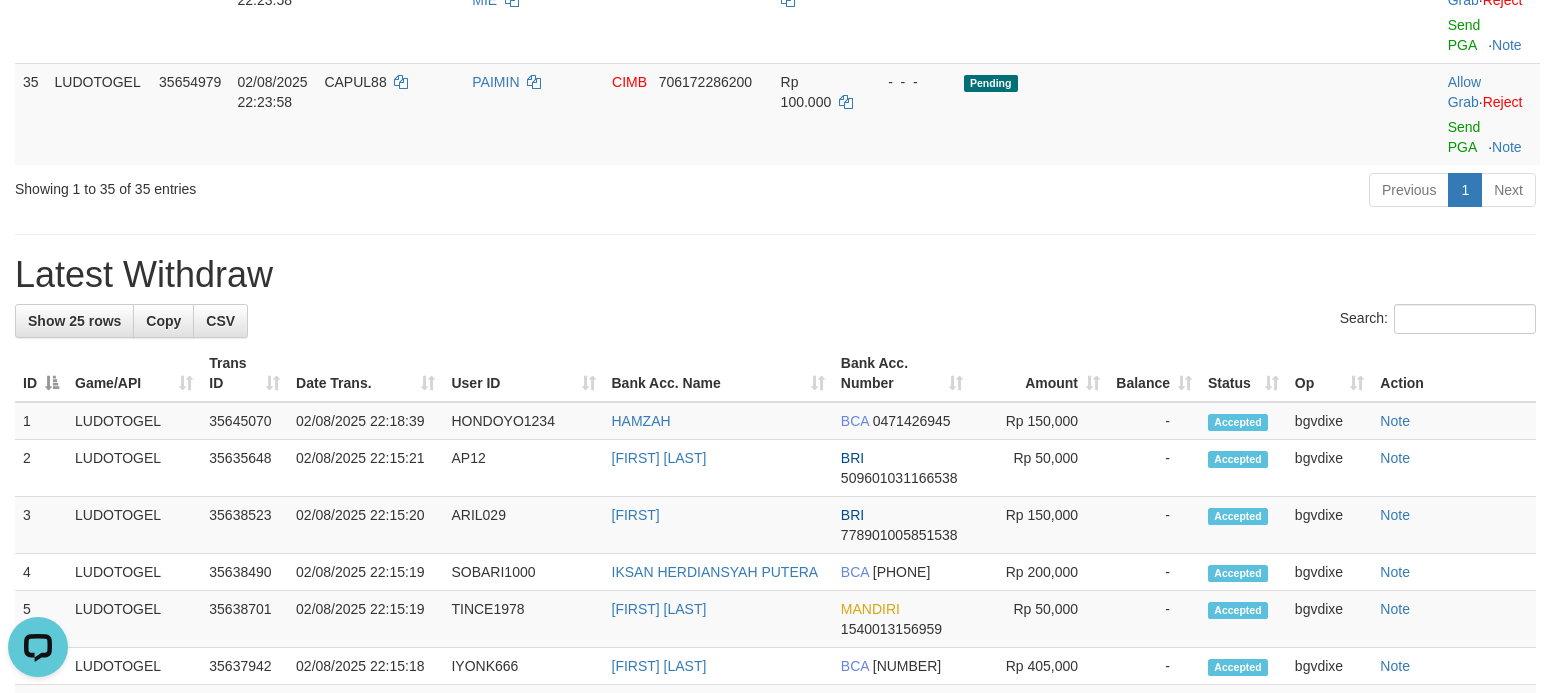scroll, scrollTop: 3167, scrollLeft: 0, axis: vertical 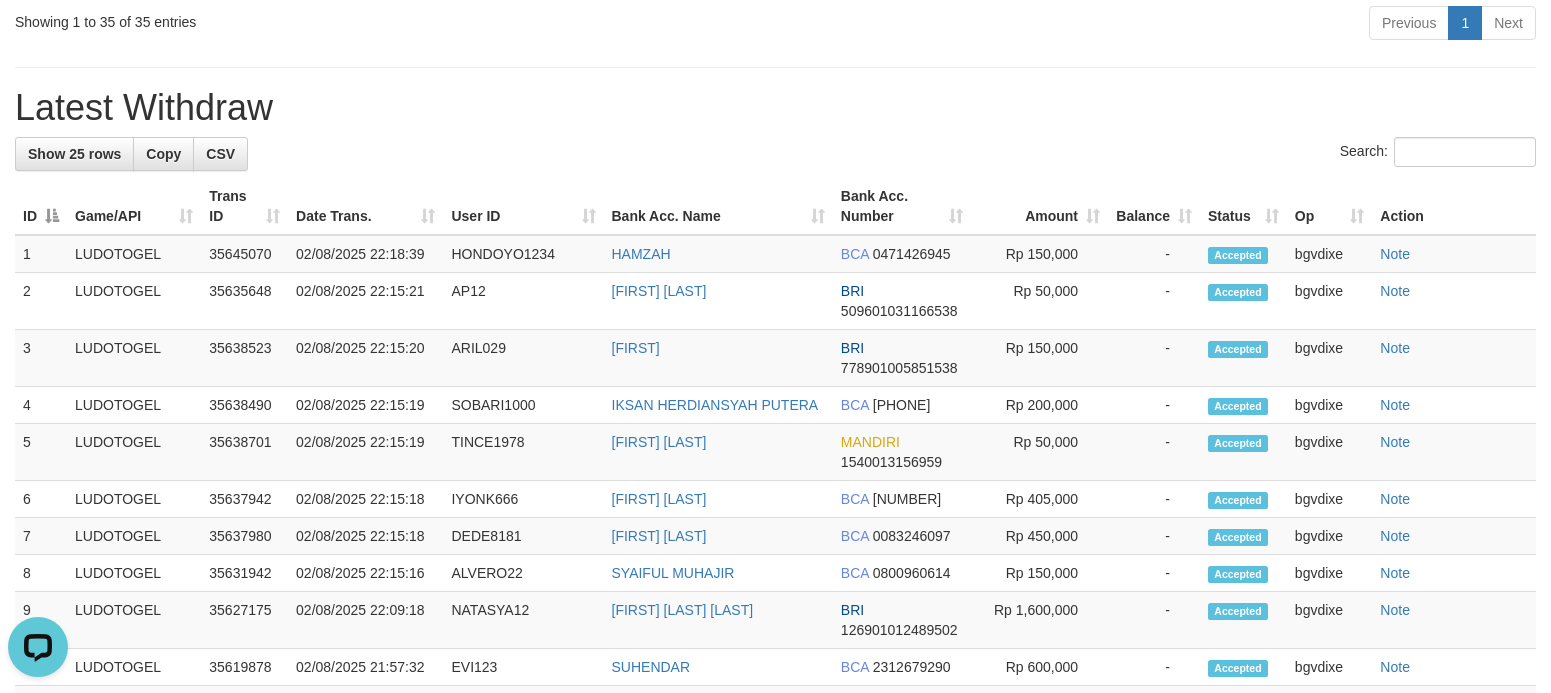 click on "Send PGA" at bounding box center (1464, -30) 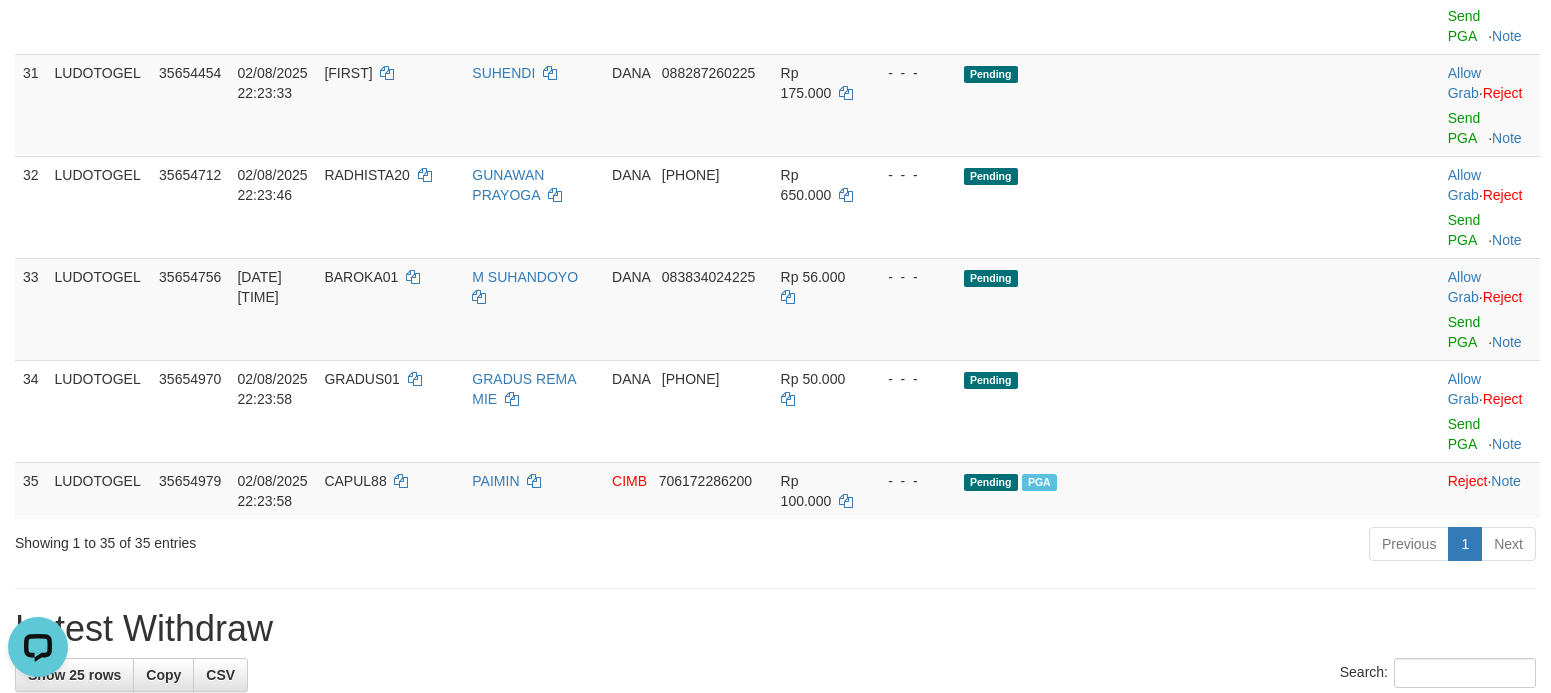 scroll, scrollTop: 2667, scrollLeft: 0, axis: vertical 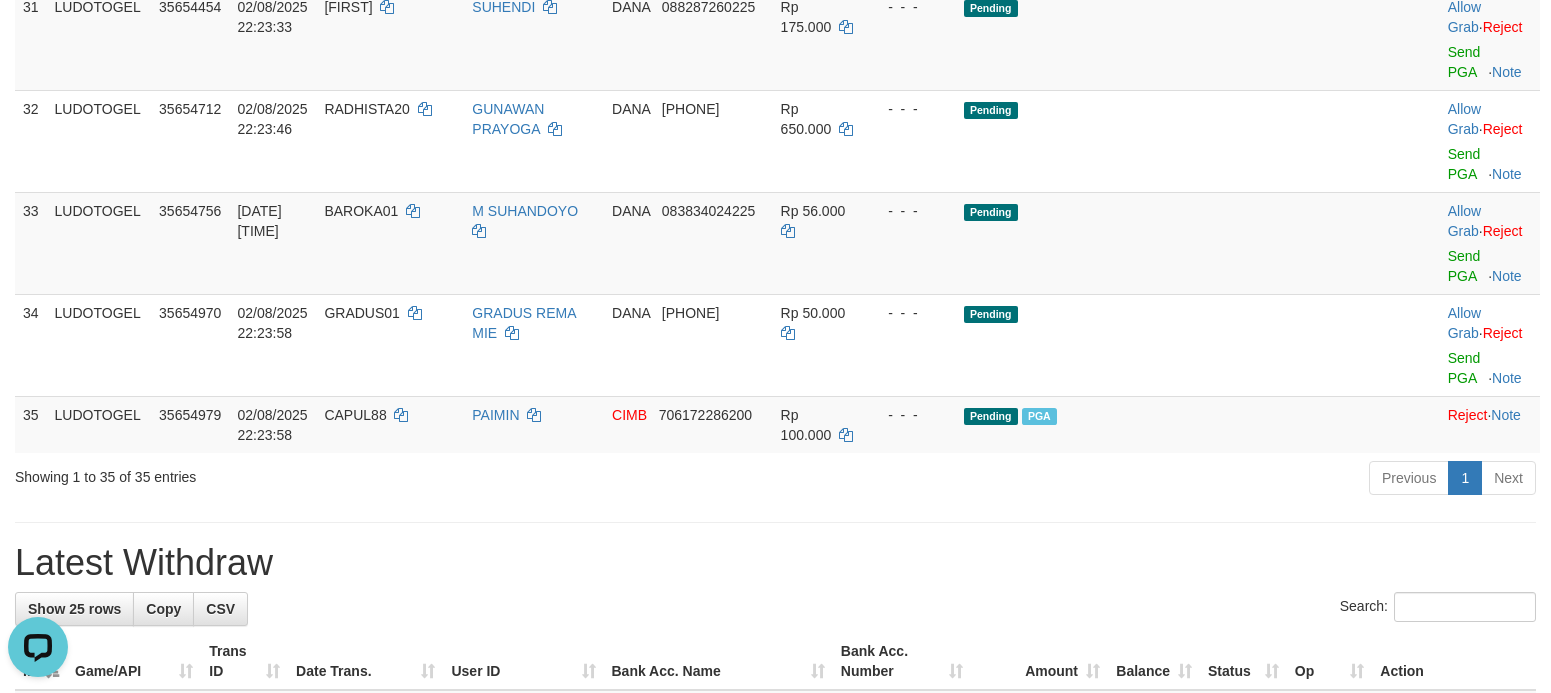 click on "DODO18" at bounding box center [390, -222] 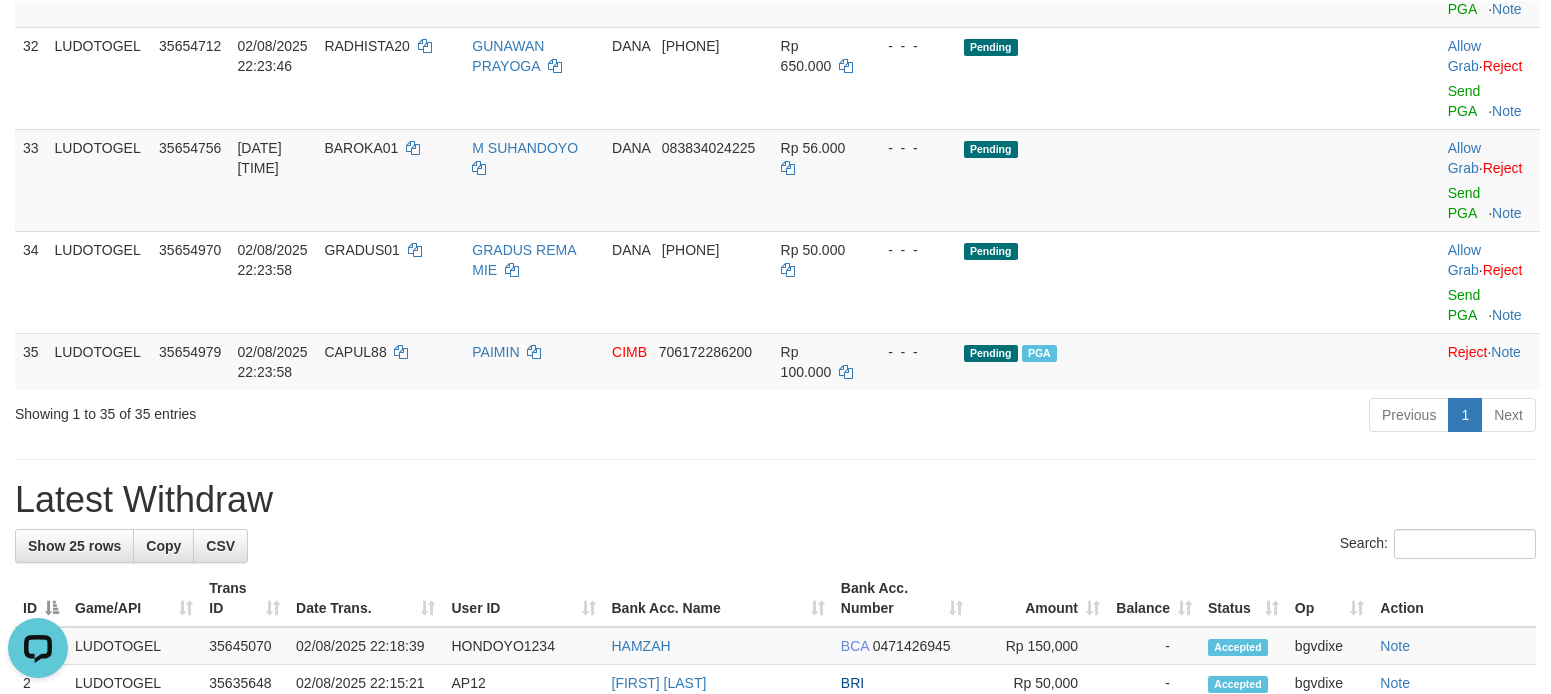 scroll, scrollTop: 2667, scrollLeft: 0, axis: vertical 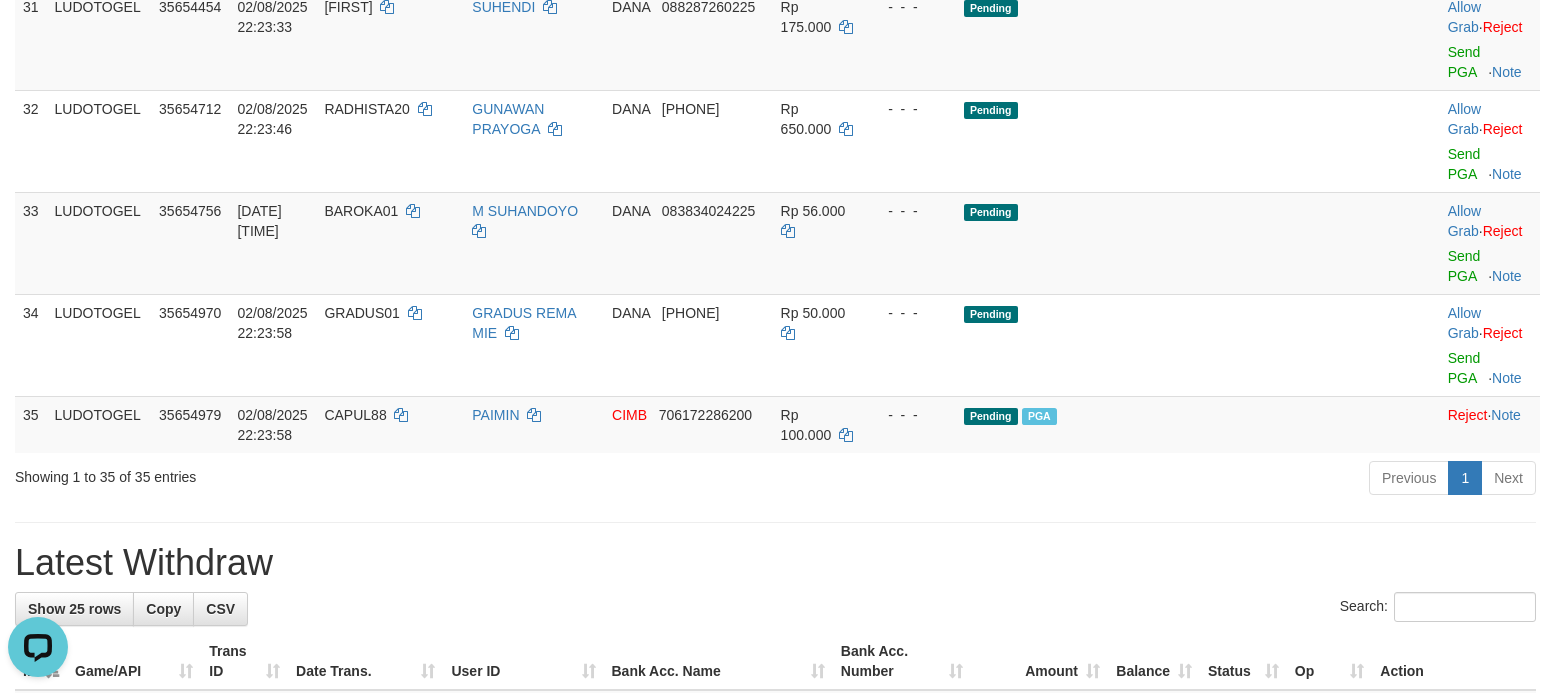 click on "Pending" at bounding box center (1156, -222) 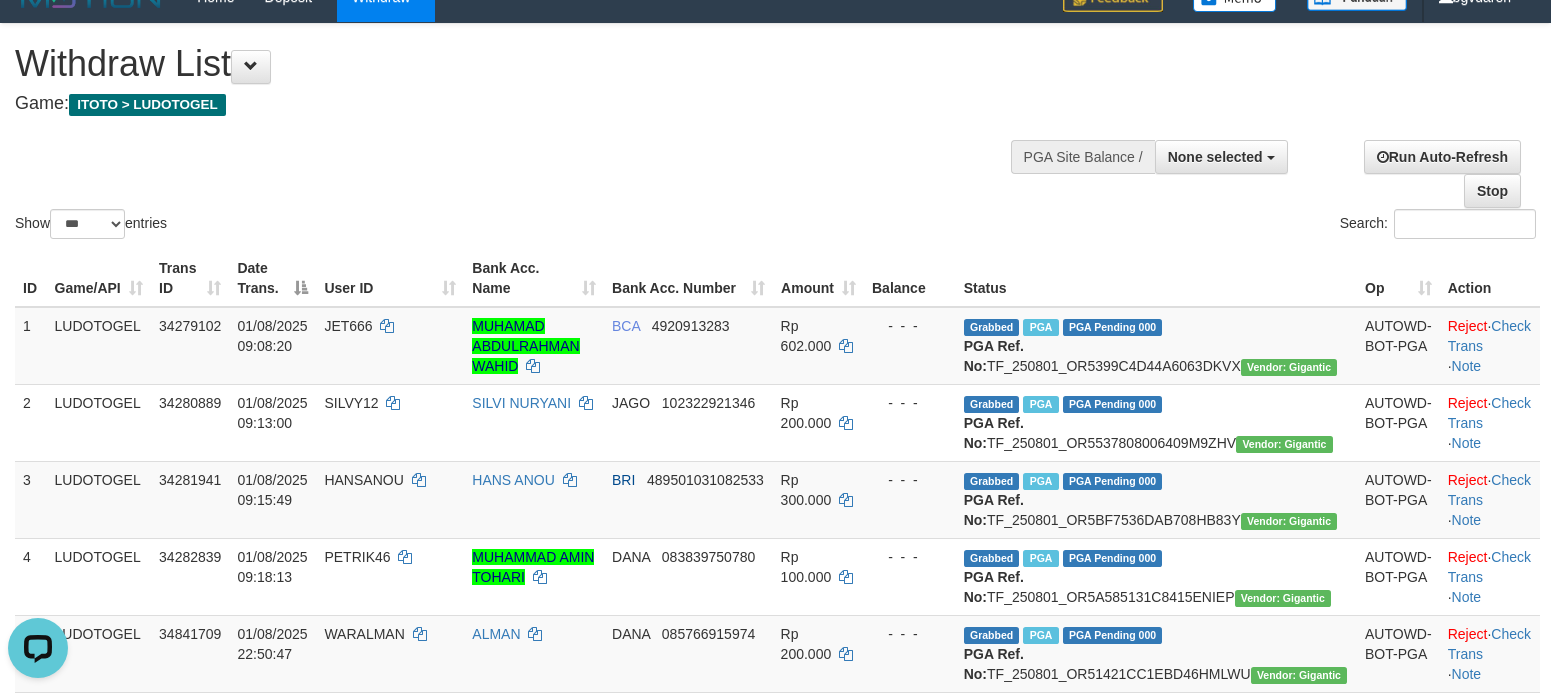 scroll, scrollTop: 0, scrollLeft: 0, axis: both 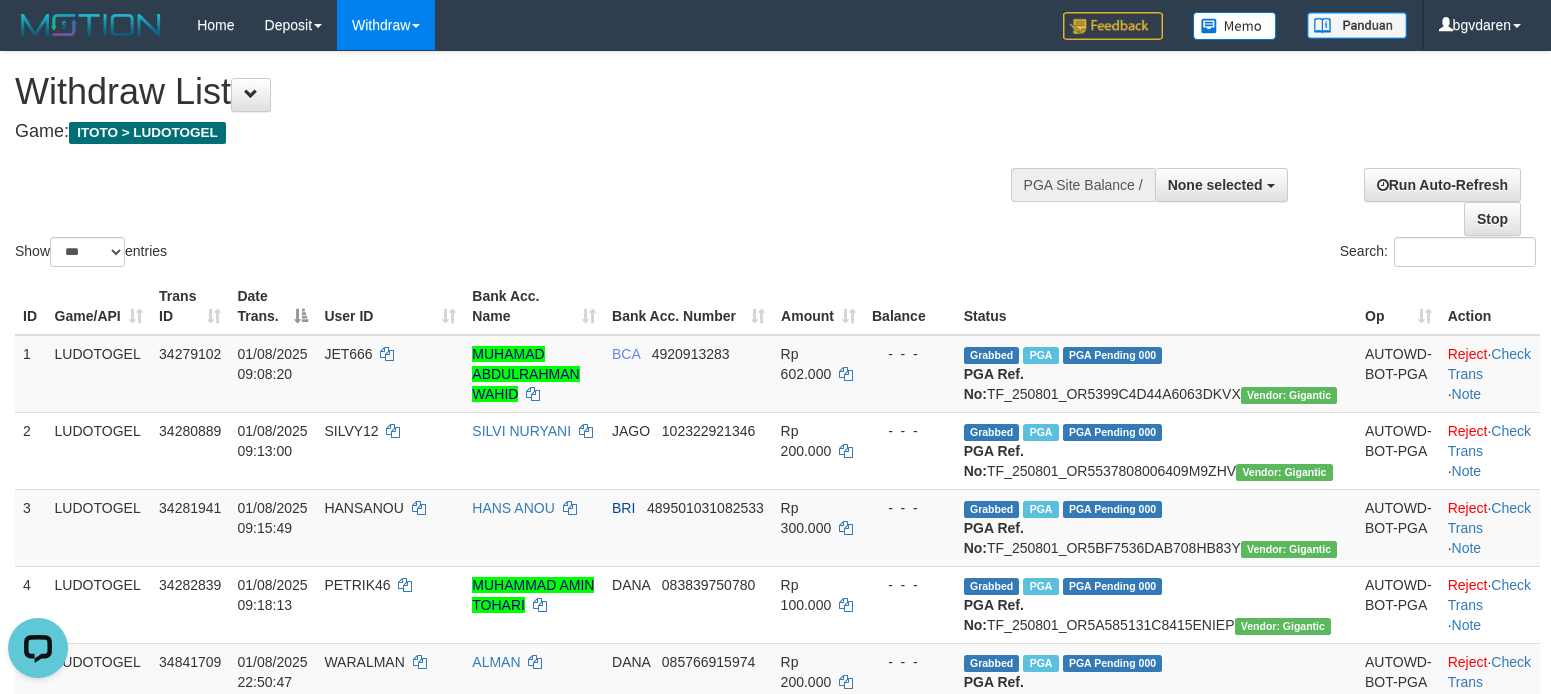 click on "Game:   ITOTO > LUDOTOGEL" at bounding box center (514, 132) 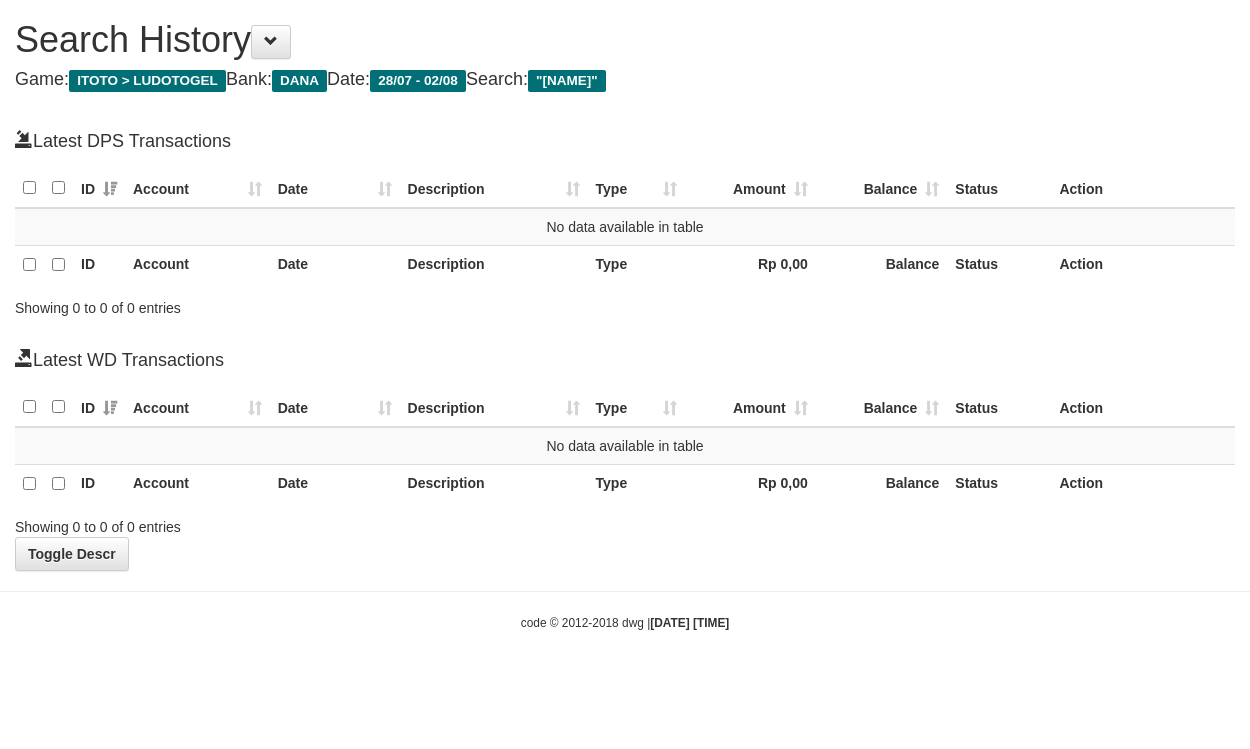 scroll, scrollTop: 0, scrollLeft: 0, axis: both 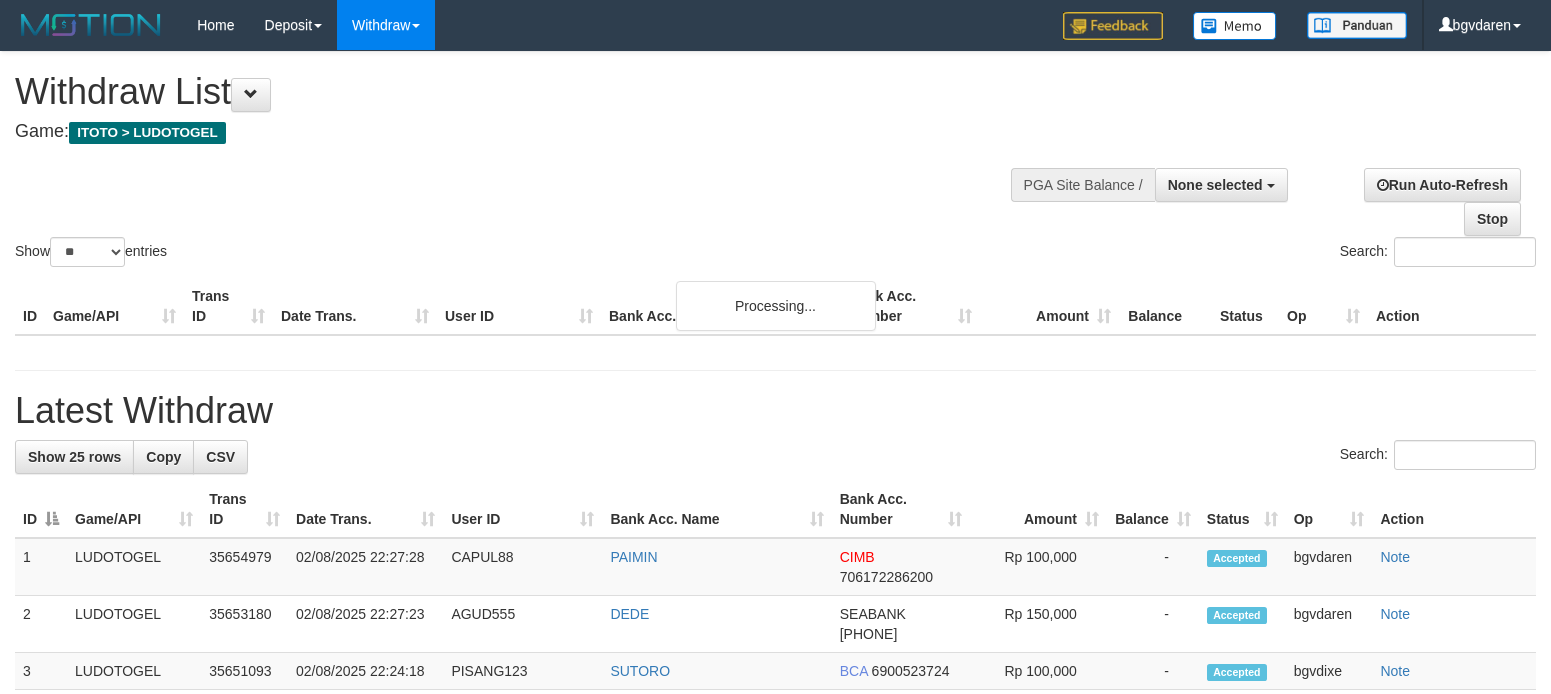 select 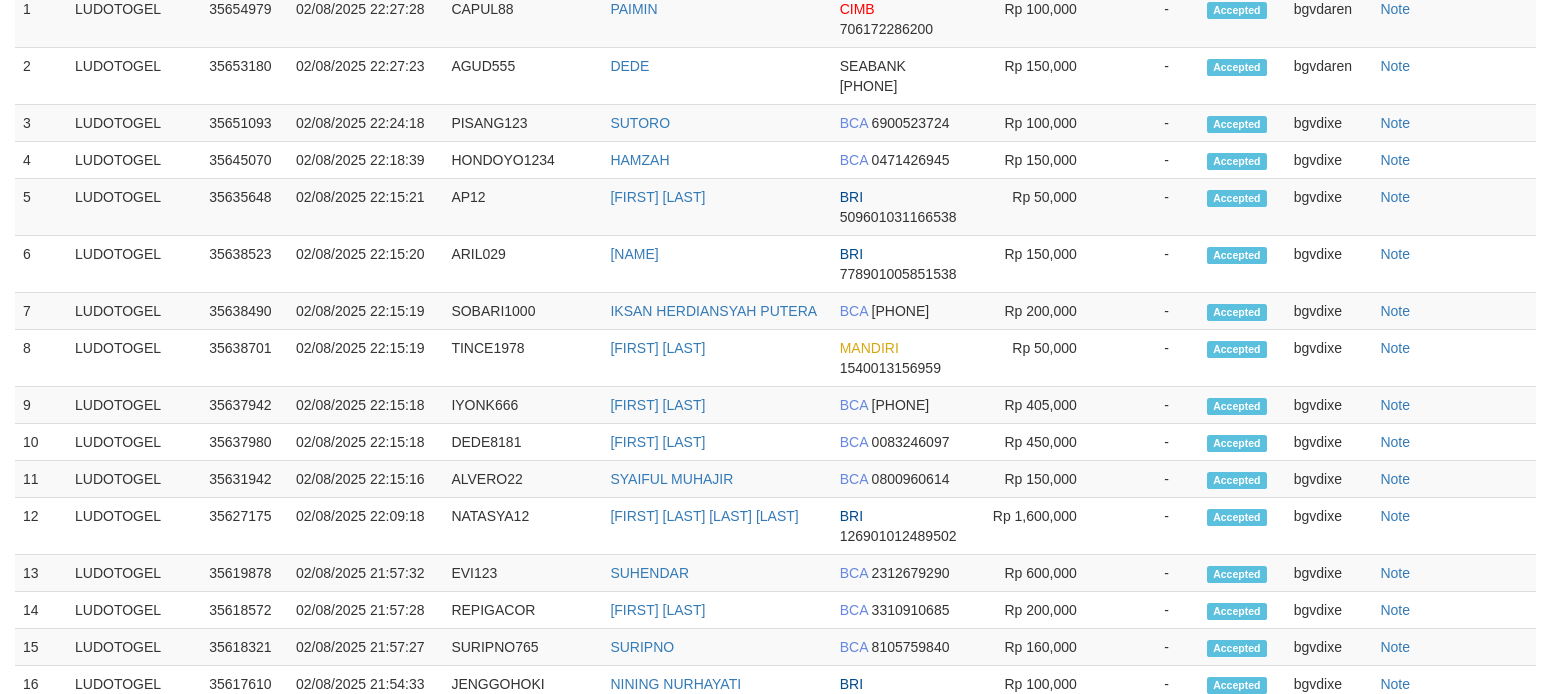 scroll, scrollTop: 2459, scrollLeft: 0, axis: vertical 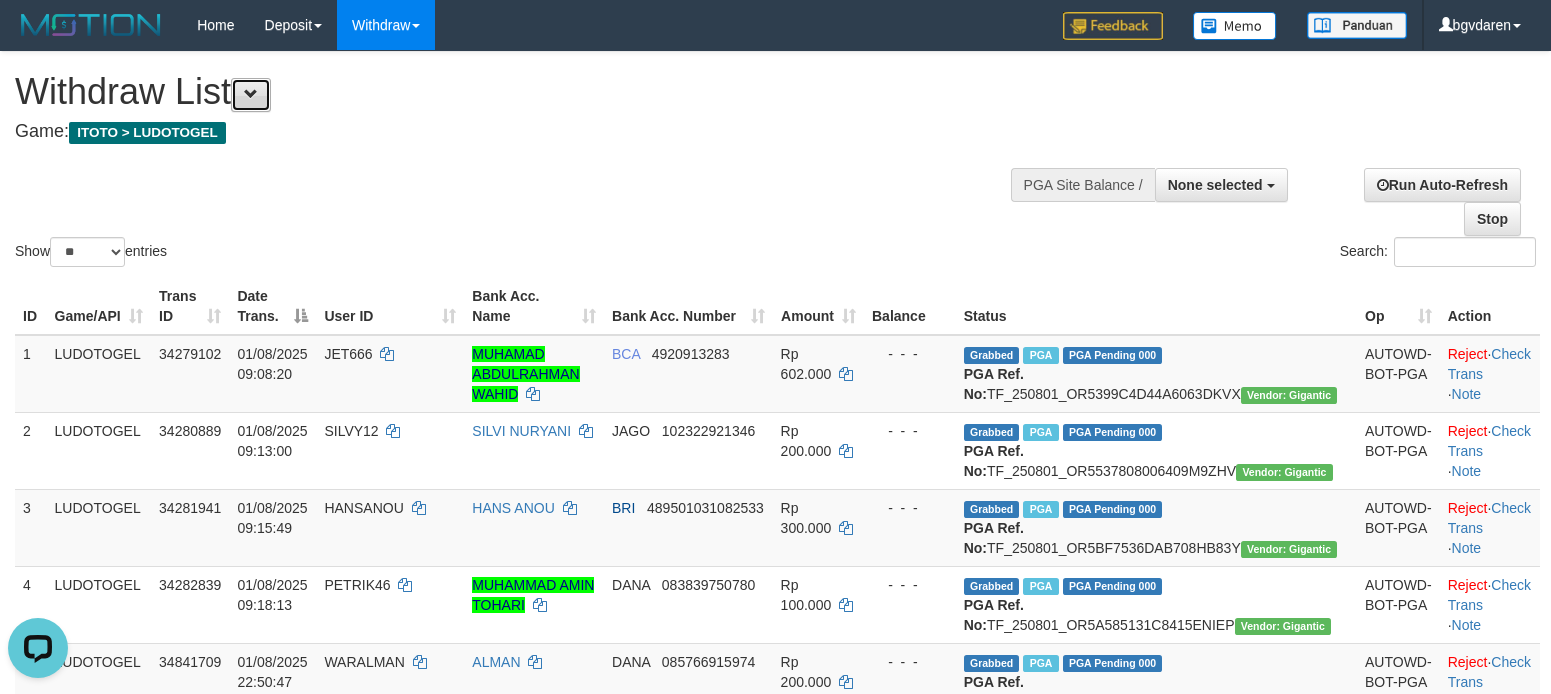 click at bounding box center [251, 95] 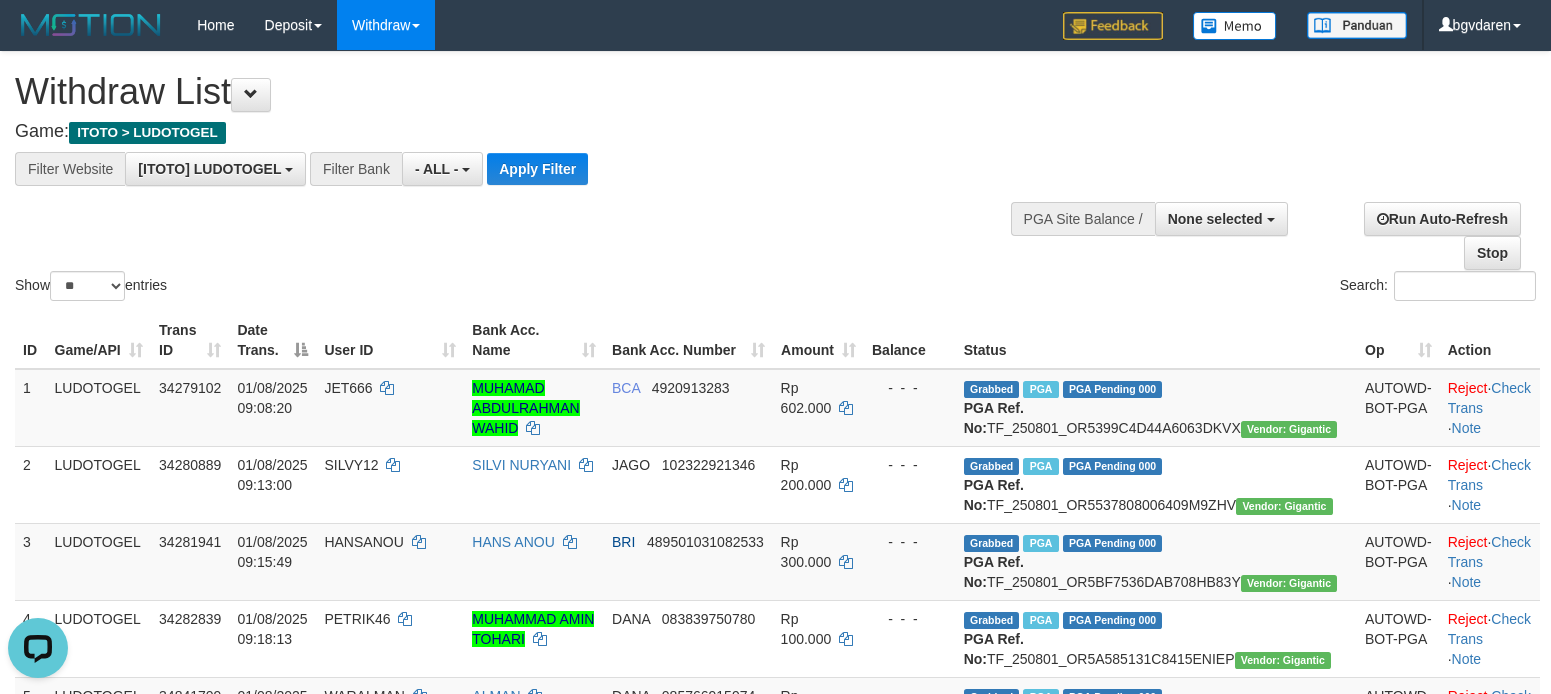 drag, startPoint x: 289, startPoint y: 231, endPoint x: 70, endPoint y: 258, distance: 220.65811 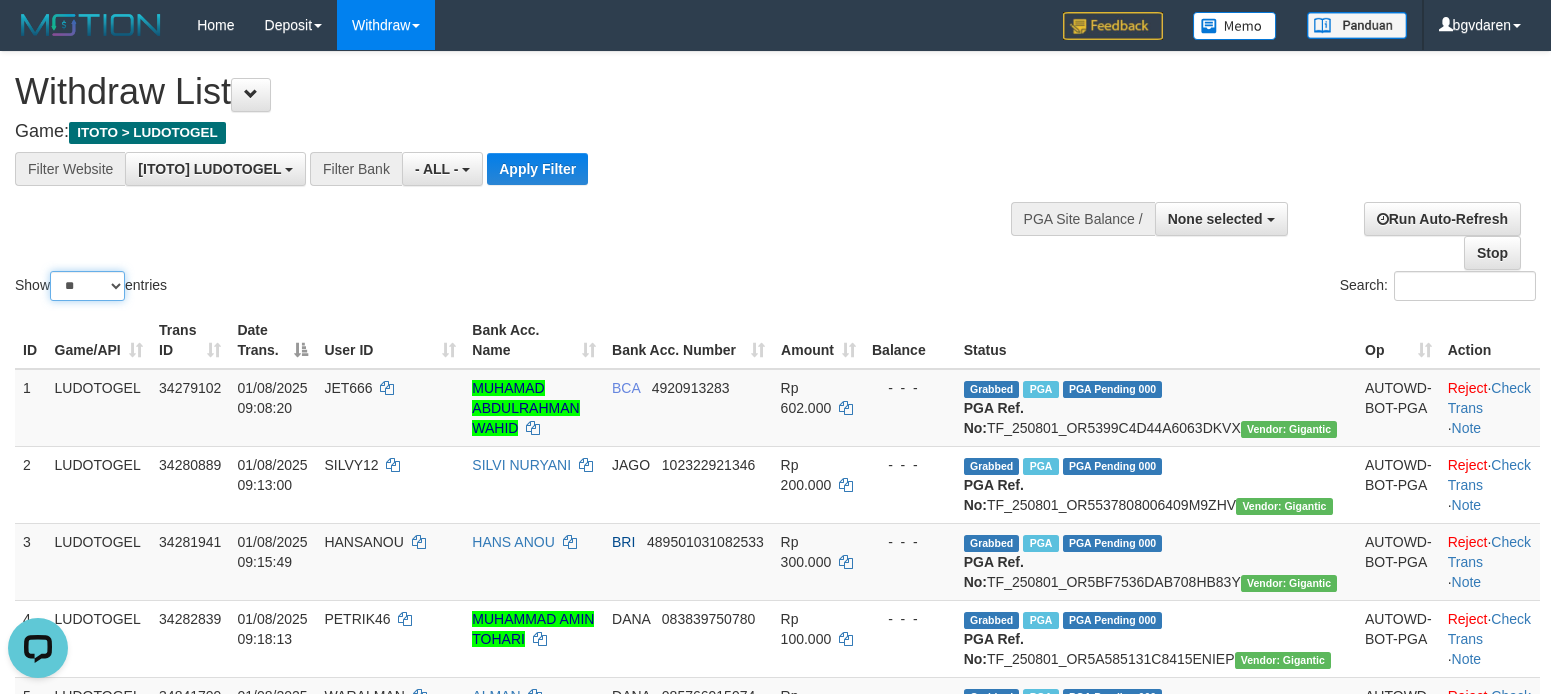 click on "** ** ** ***" at bounding box center [87, 286] 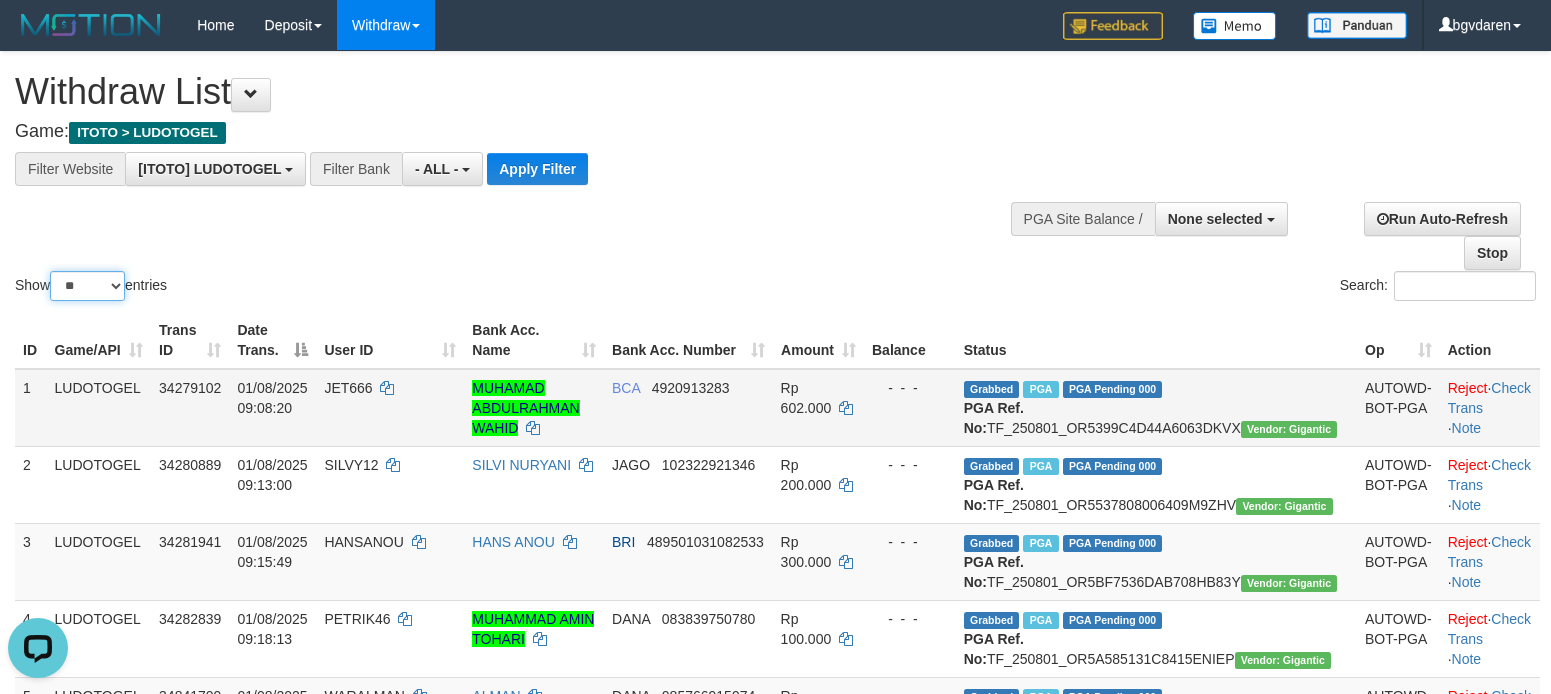 select on "***" 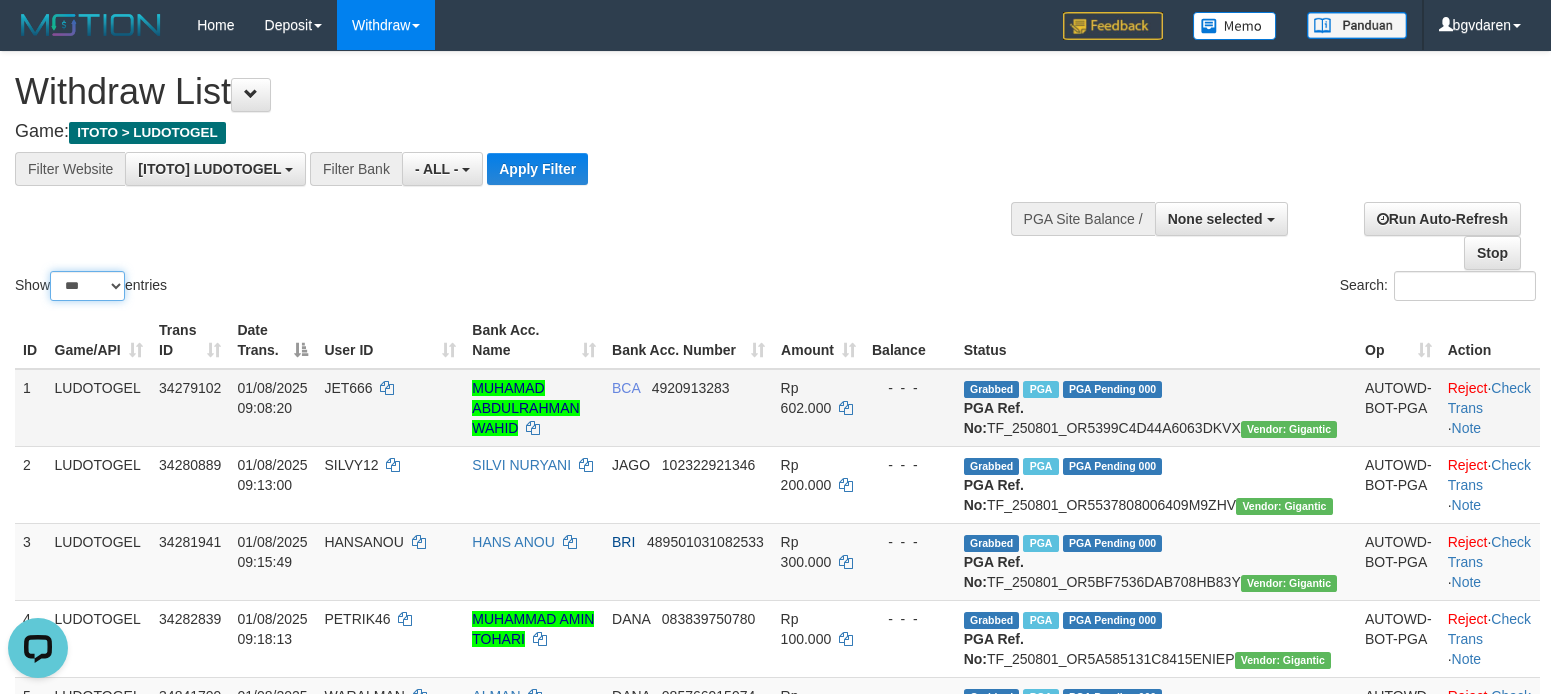 click on "** ** ** ***" at bounding box center [87, 286] 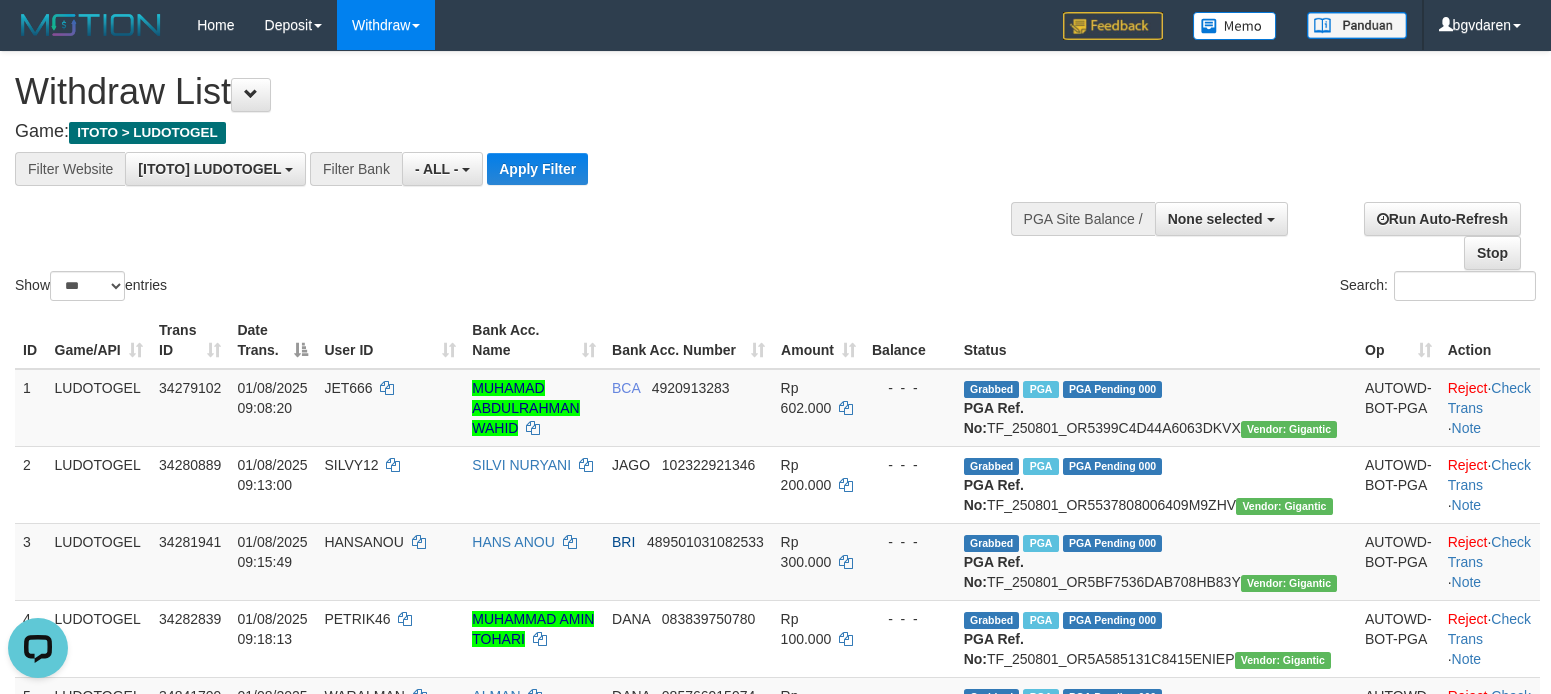 click on "Show  ** ** ** ***  entries" at bounding box center [388, 288] 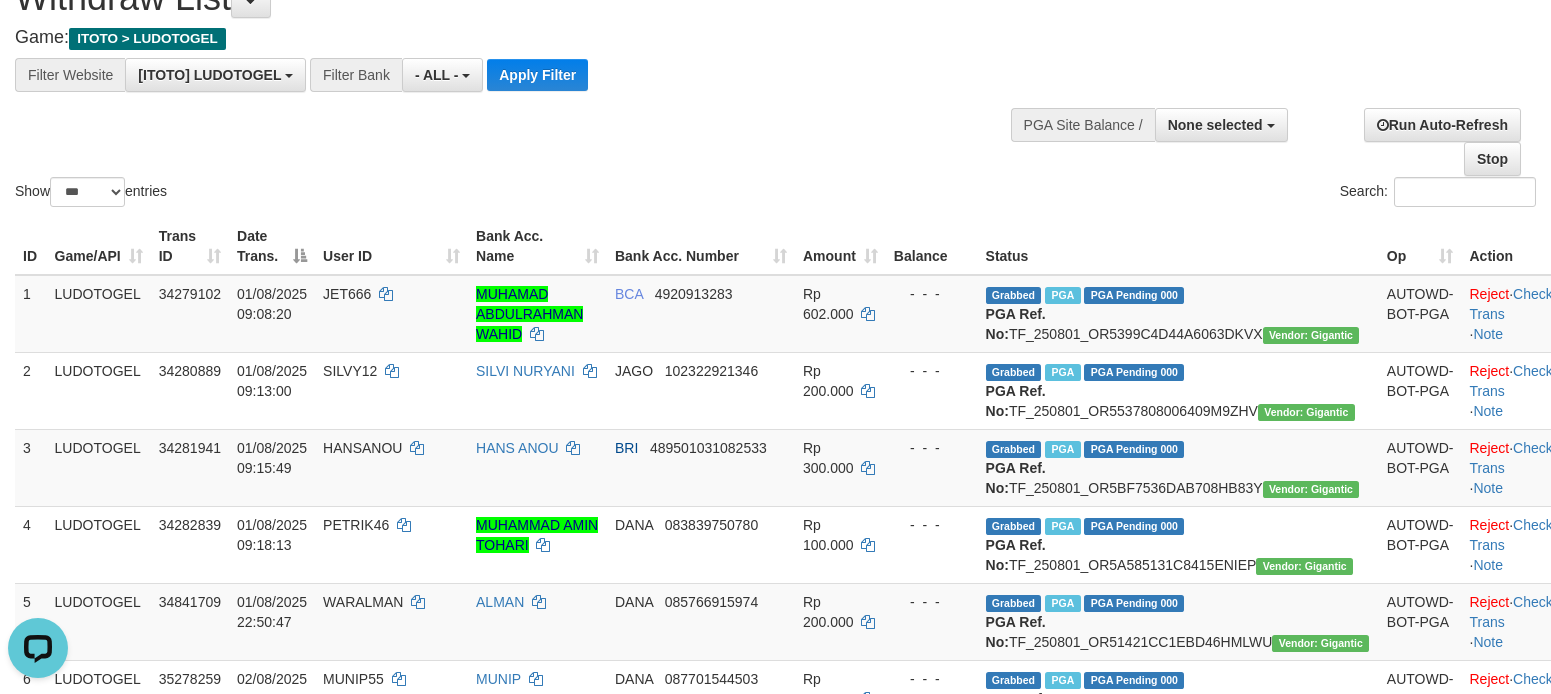 scroll, scrollTop: 167, scrollLeft: 0, axis: vertical 